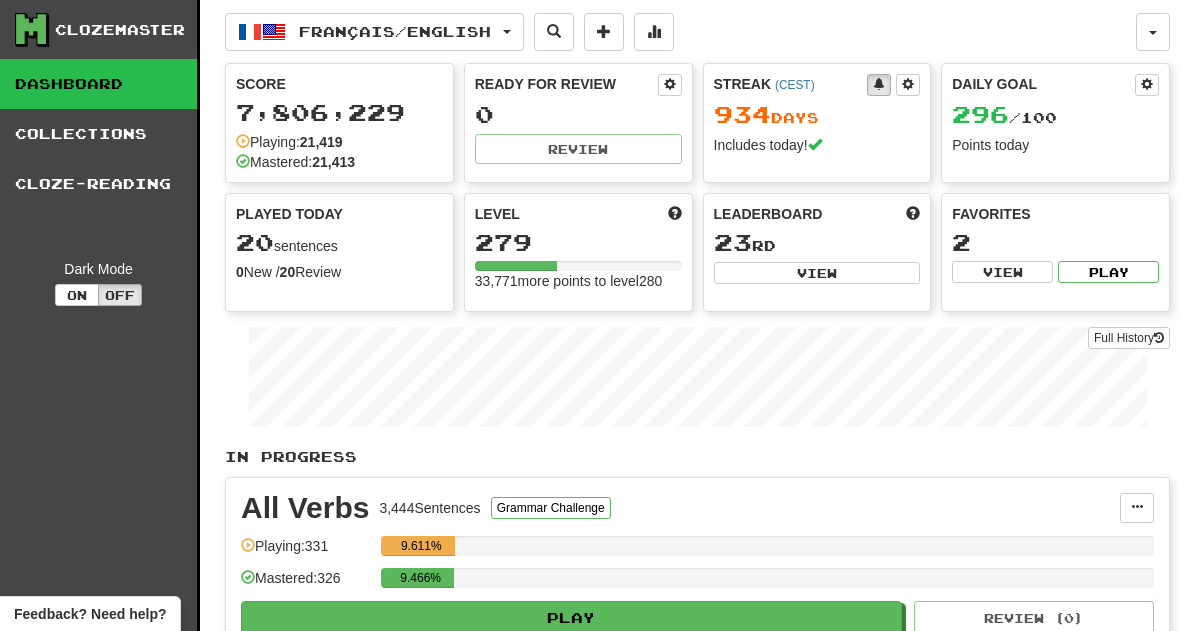 scroll, scrollTop: 0, scrollLeft: 0, axis: both 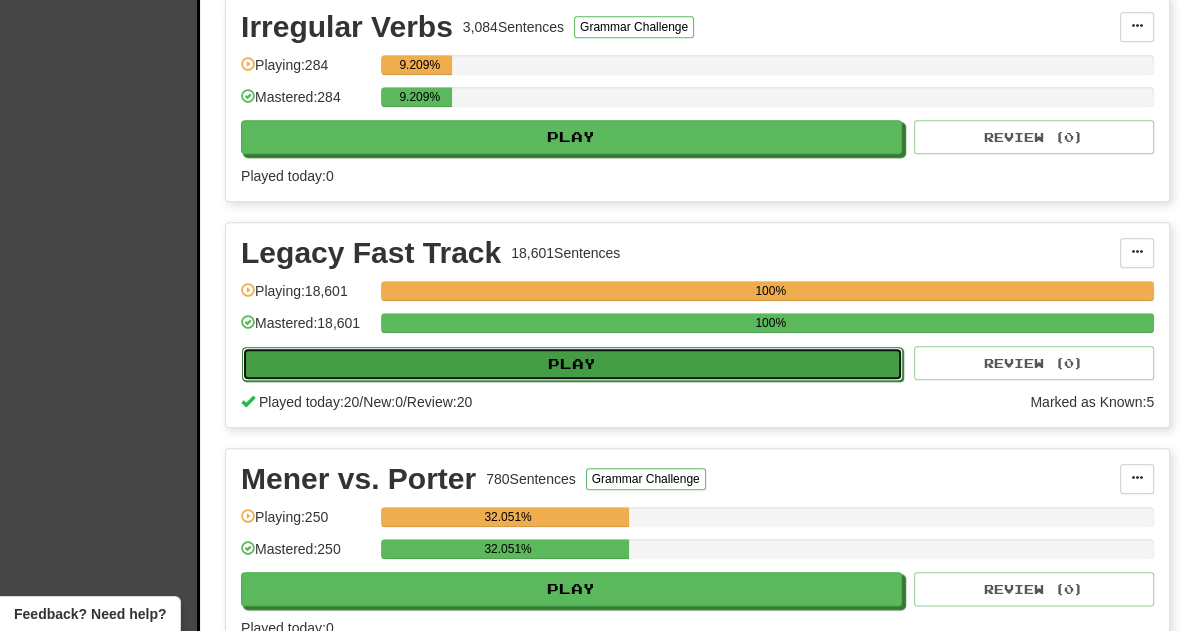 click on "Play" at bounding box center [572, 364] 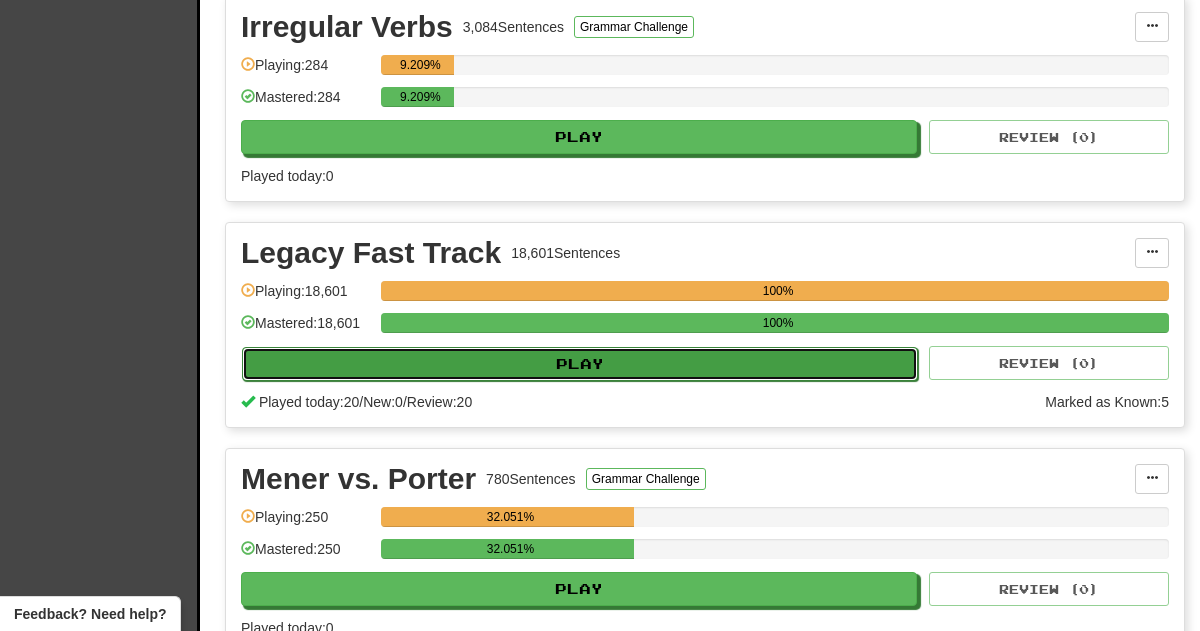 select on "**" 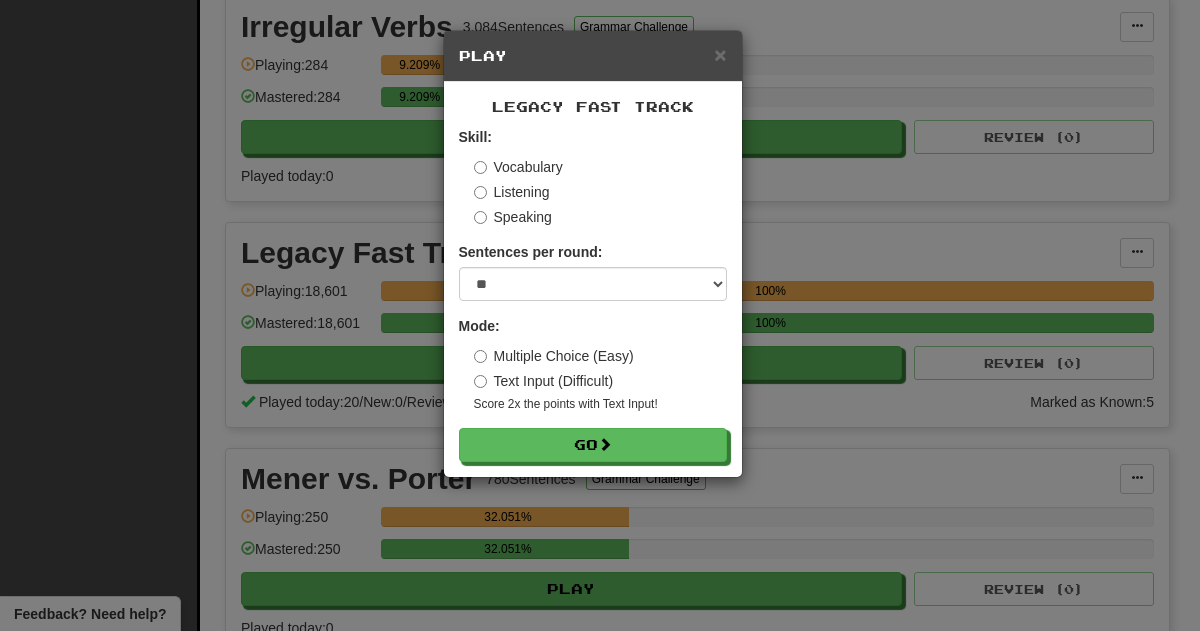 click on "× Play Legacy Fast Track Skill: Vocabulary Listening Speaking Sentences per round: * ** ** ** ** ** *** ******** Mode: Multiple Choice (Easy) Text Input (Difficult) Score 2x the points with Text Input ! Go" at bounding box center (600, 315) 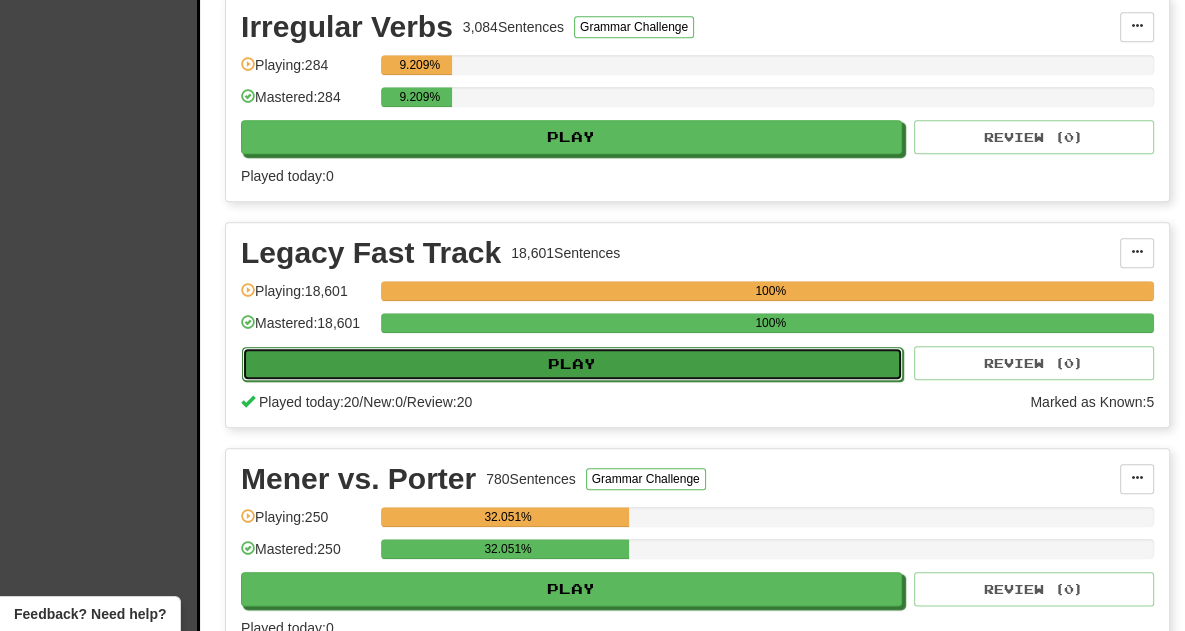 click on "Play" at bounding box center [572, 364] 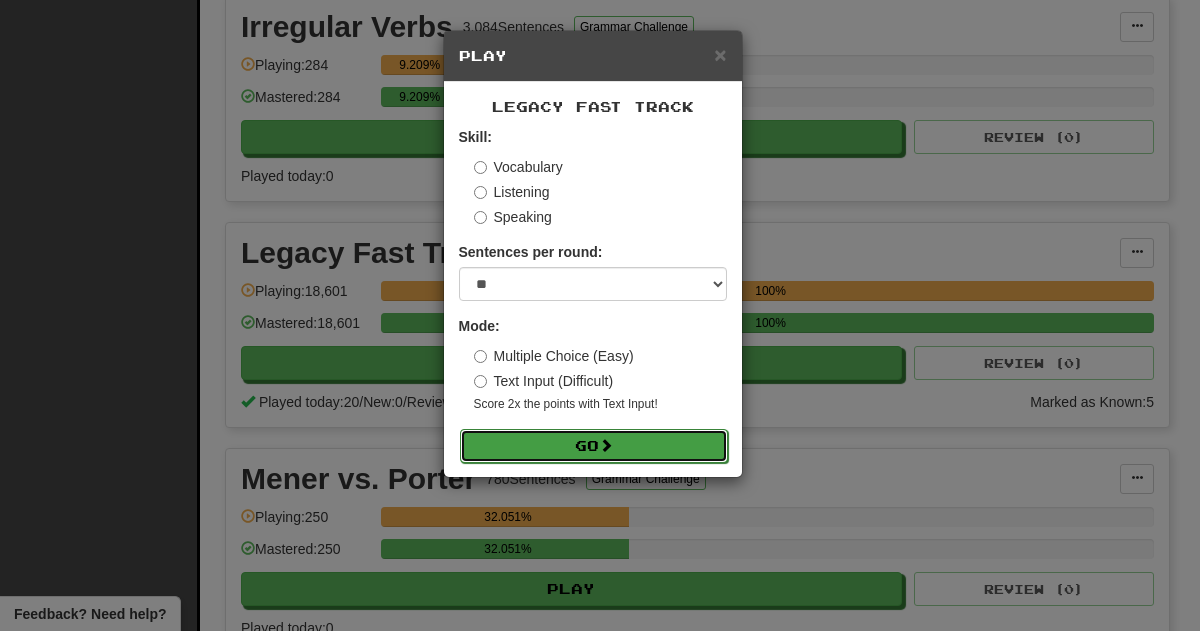 click on "Go" at bounding box center (594, 446) 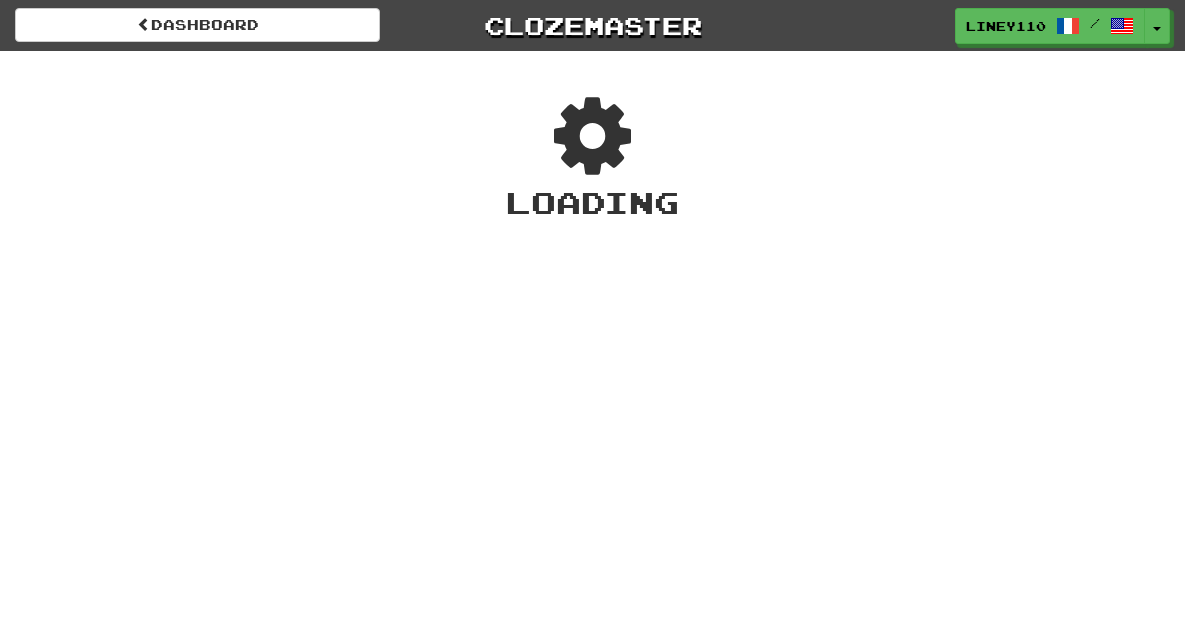 scroll, scrollTop: 0, scrollLeft: 0, axis: both 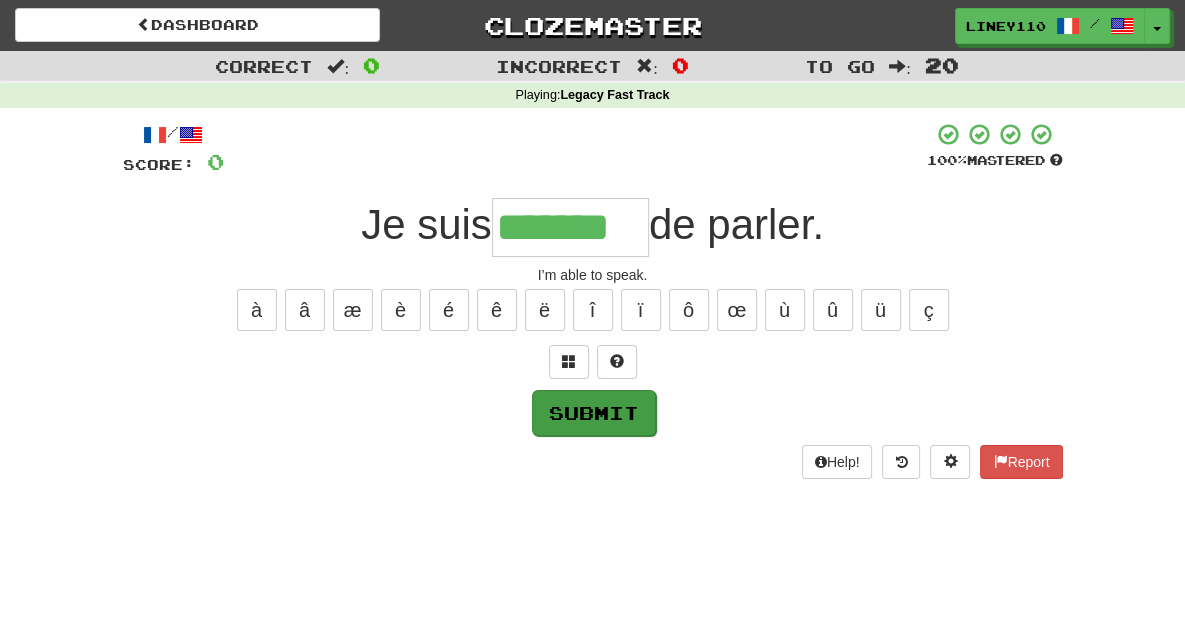 type on "*******" 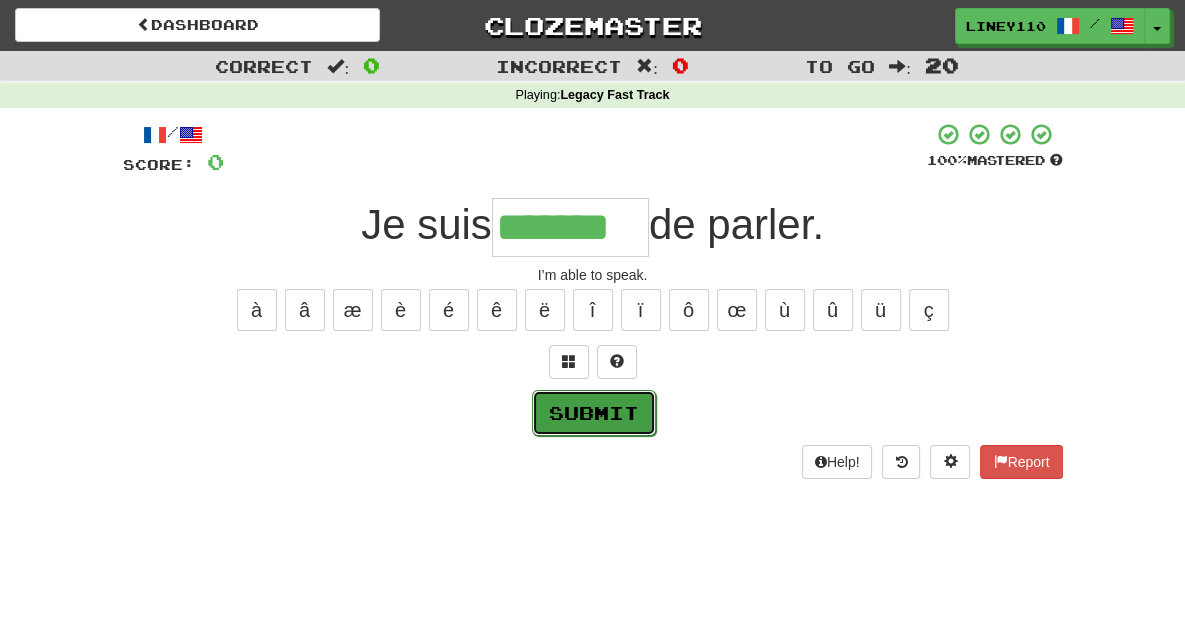 click on "Submit" at bounding box center [594, 413] 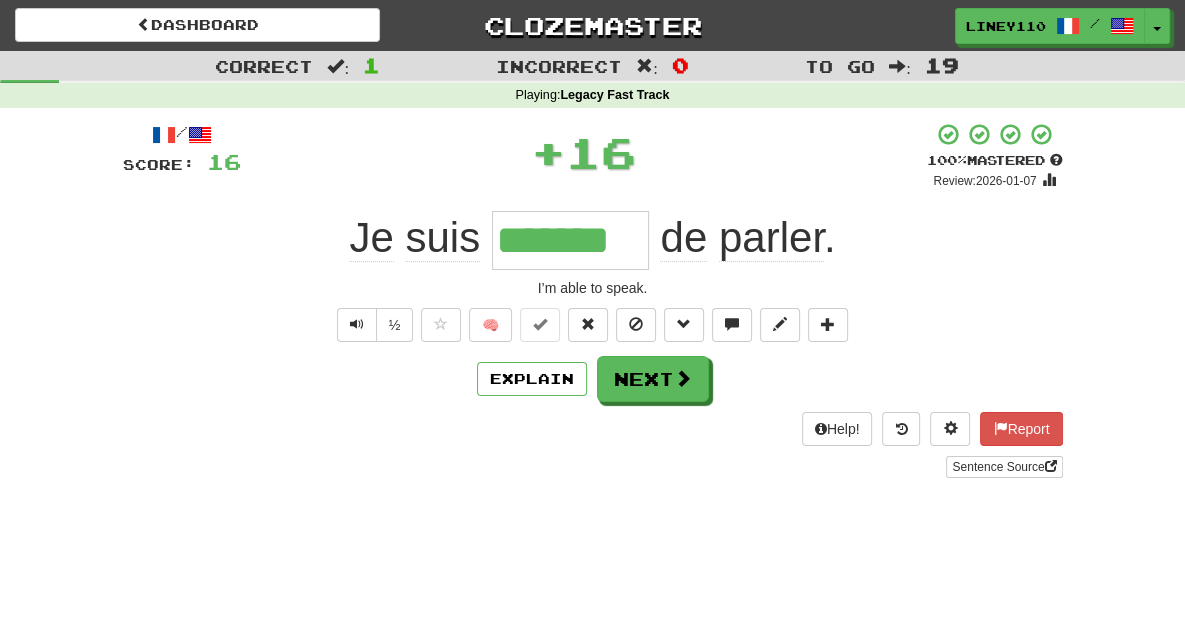 click on "Explain Next" at bounding box center [593, 379] 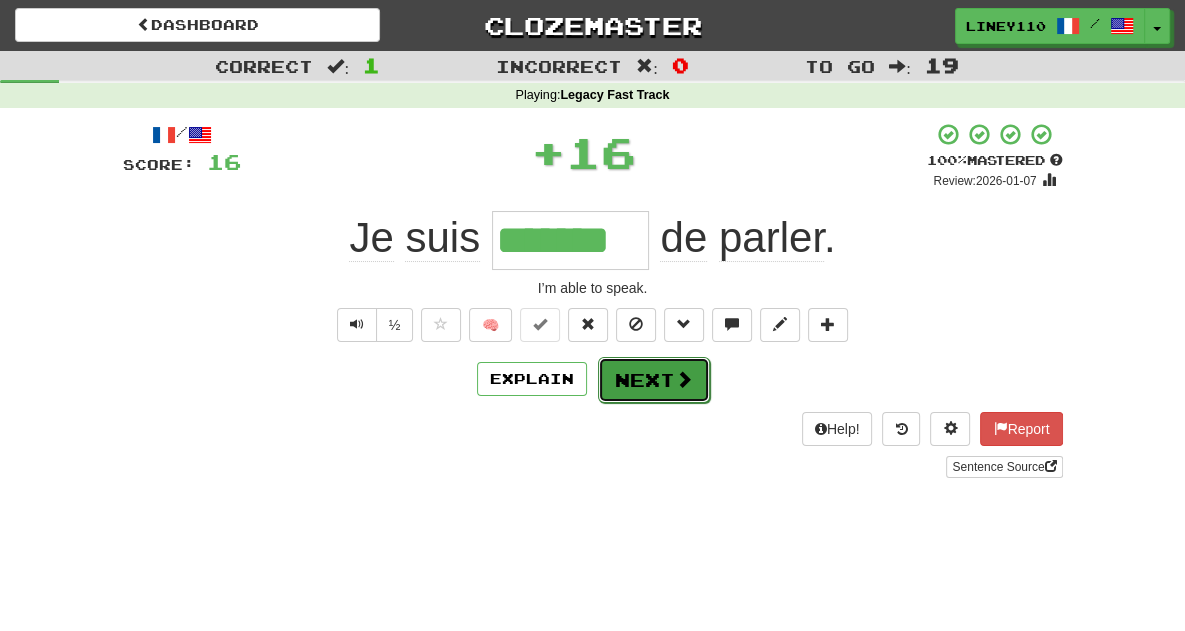 click on "Next" at bounding box center (654, 380) 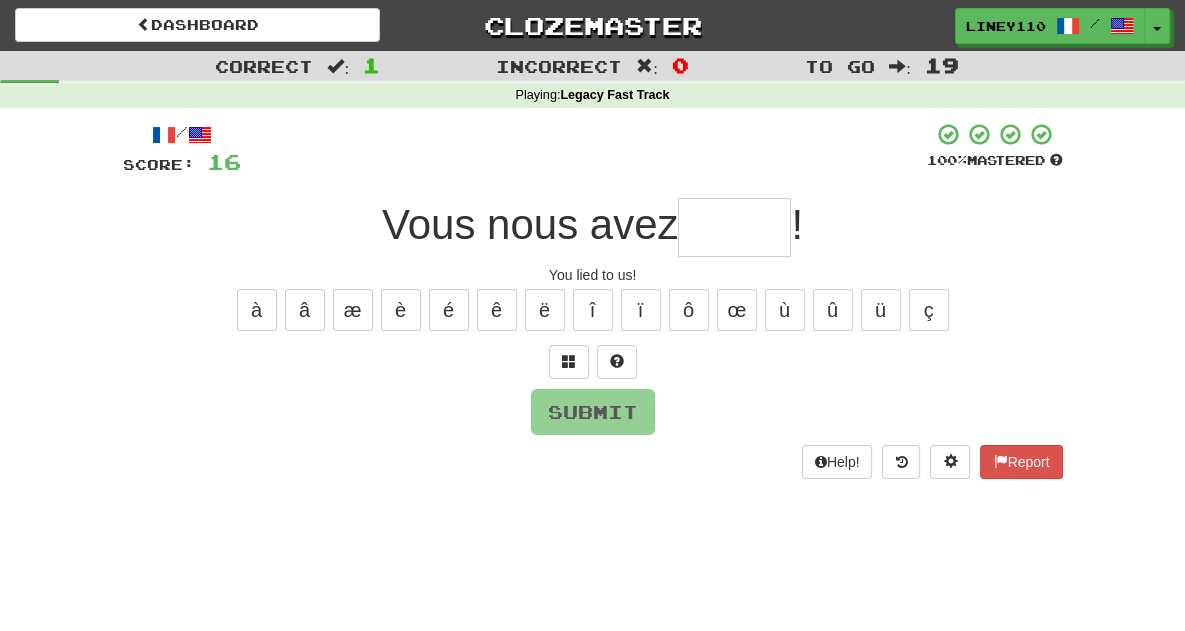 click at bounding box center (734, 227) 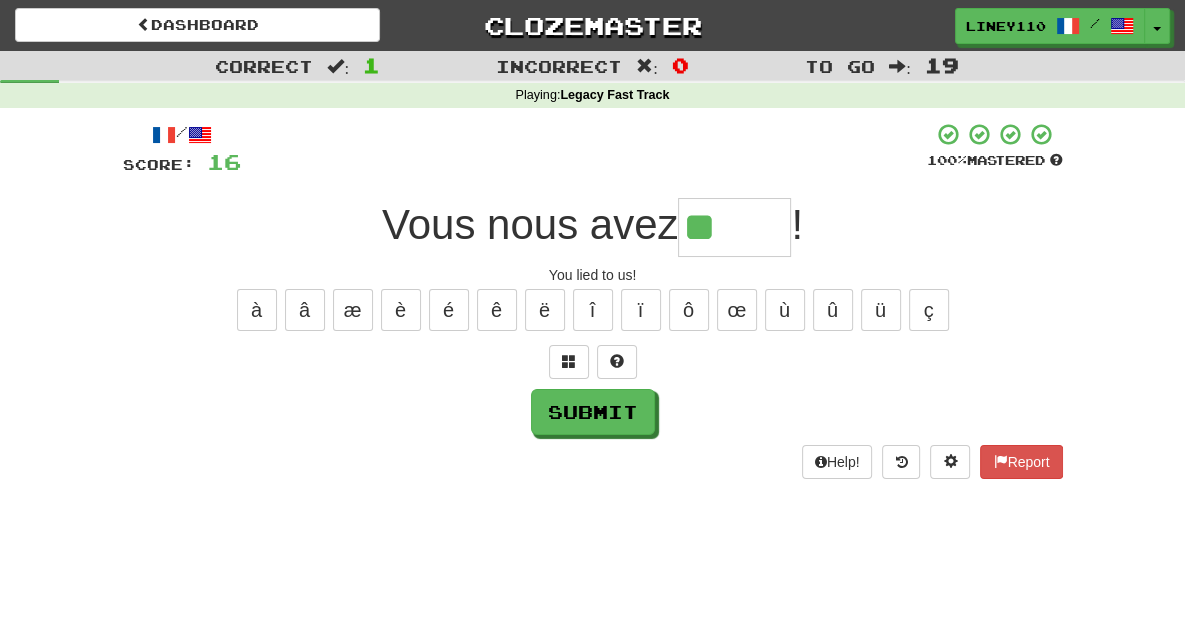 drag, startPoint x: 713, startPoint y: 227, endPoint x: 723, endPoint y: 225, distance: 10.198039 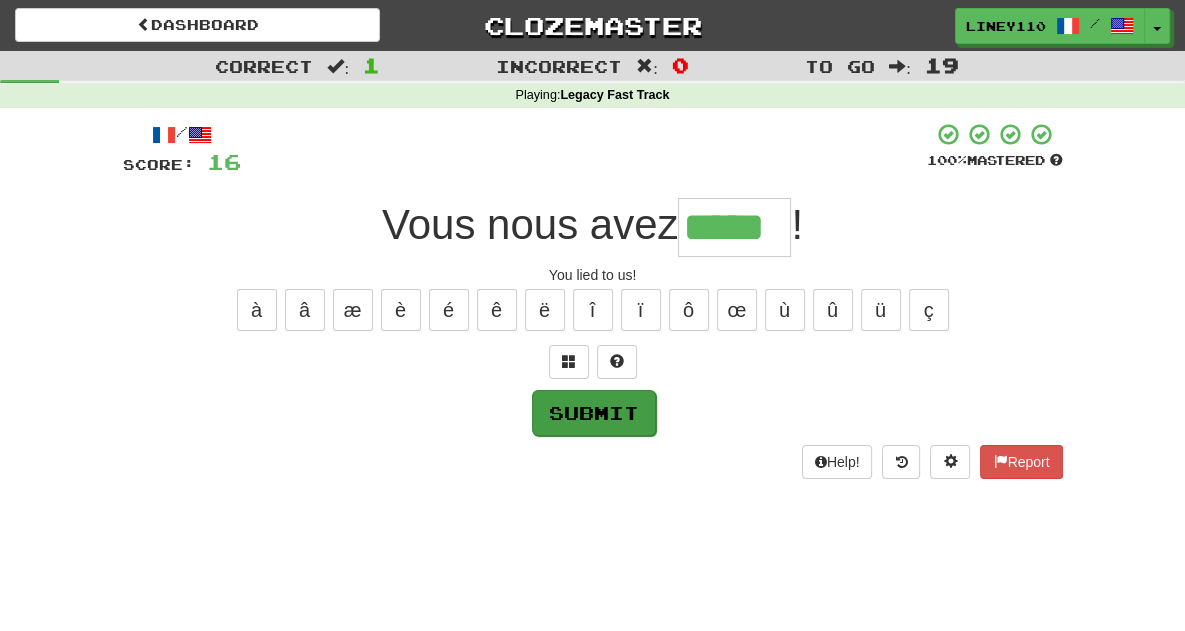 type on "*****" 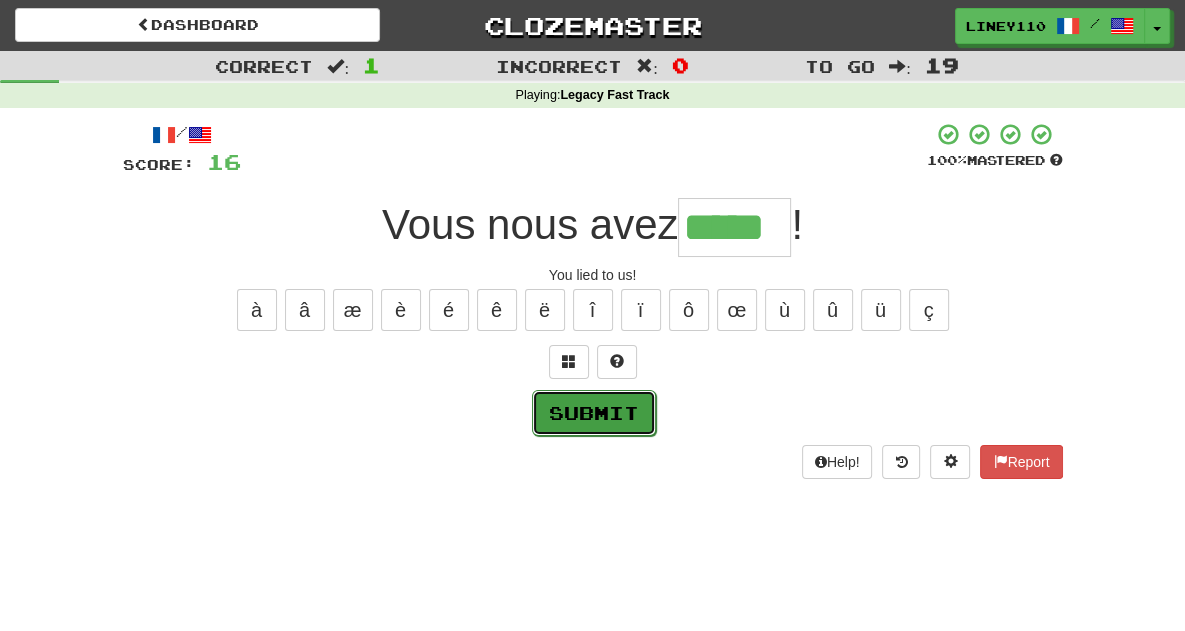 click on "Submit" at bounding box center (594, 413) 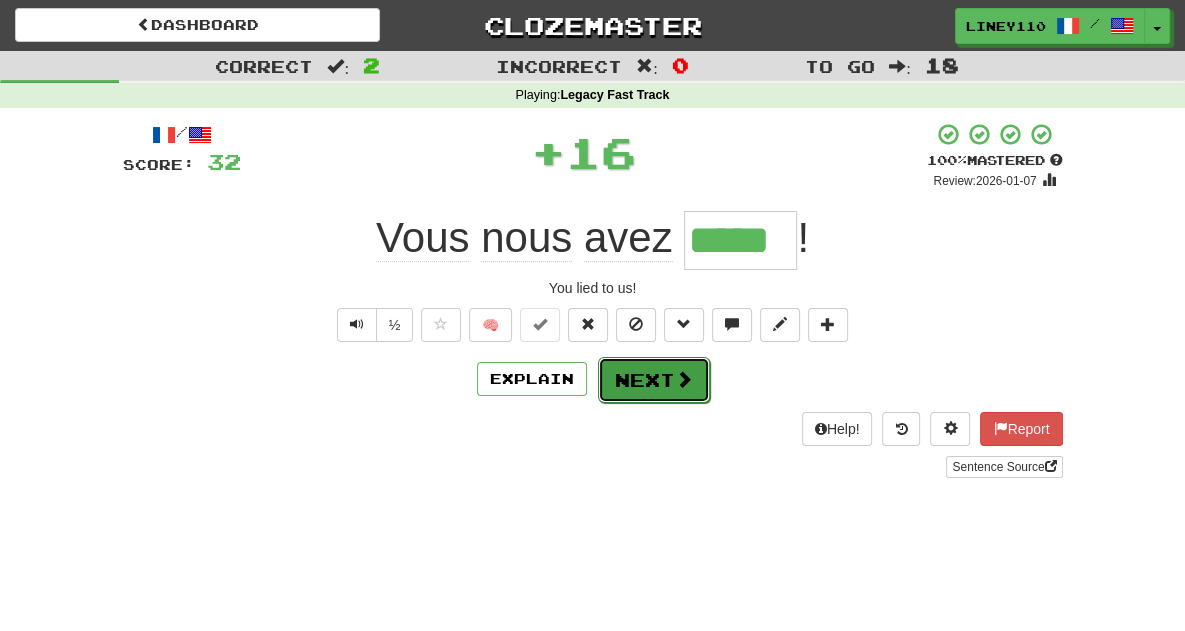 click on "Next" at bounding box center (654, 380) 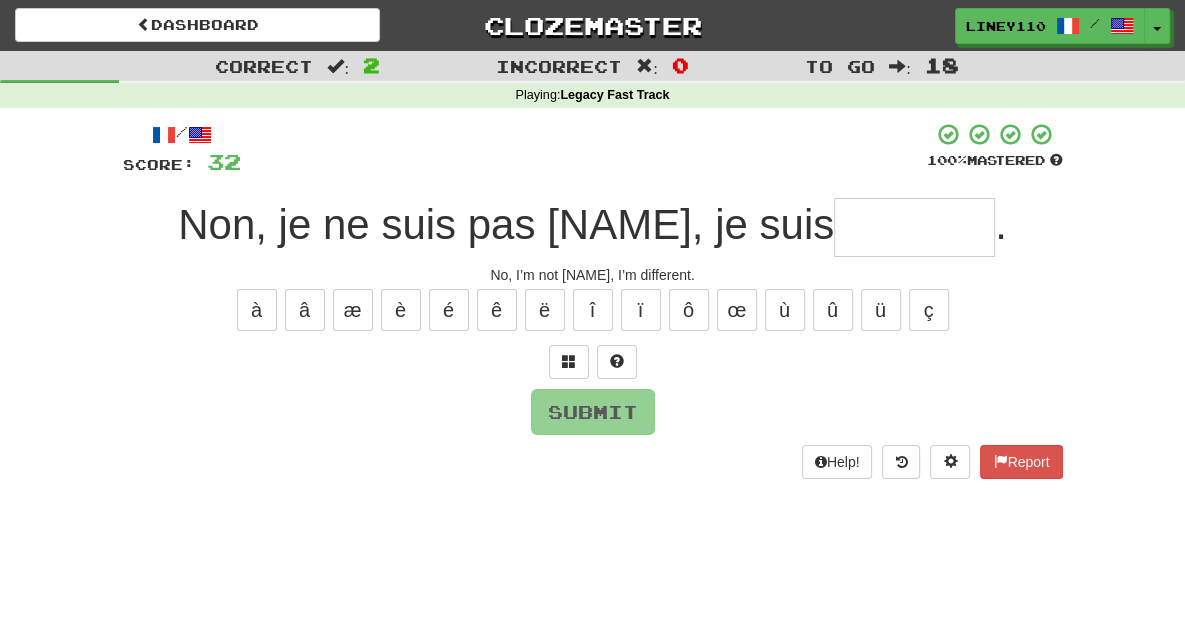 click at bounding box center (914, 227) 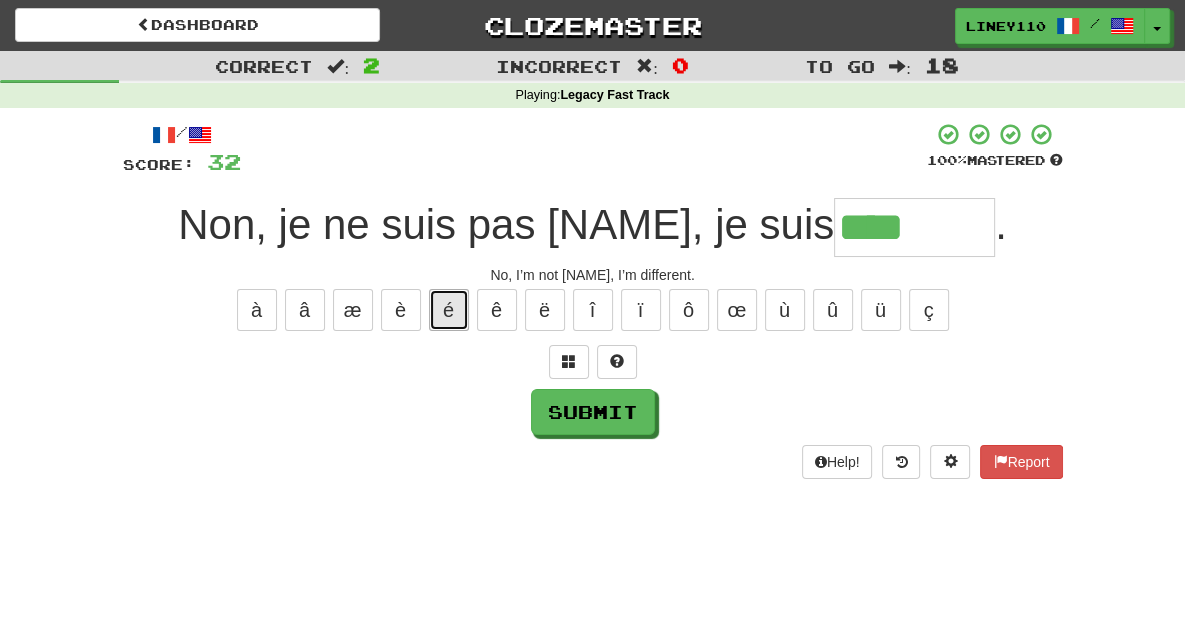 click on "é" at bounding box center [449, 310] 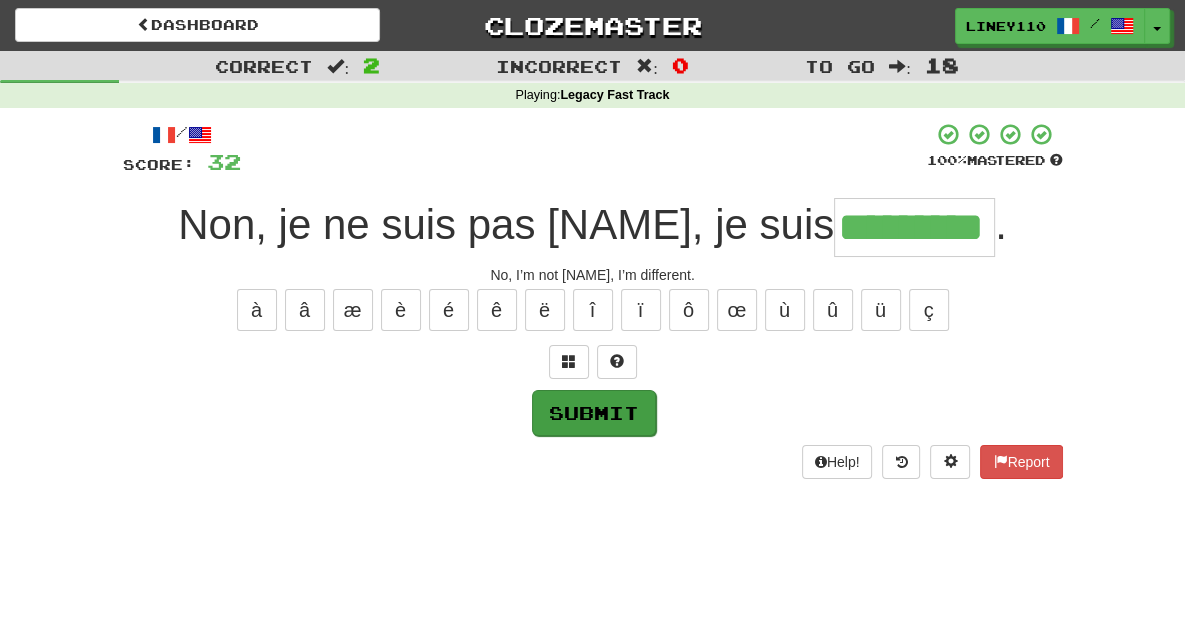 type on "*********" 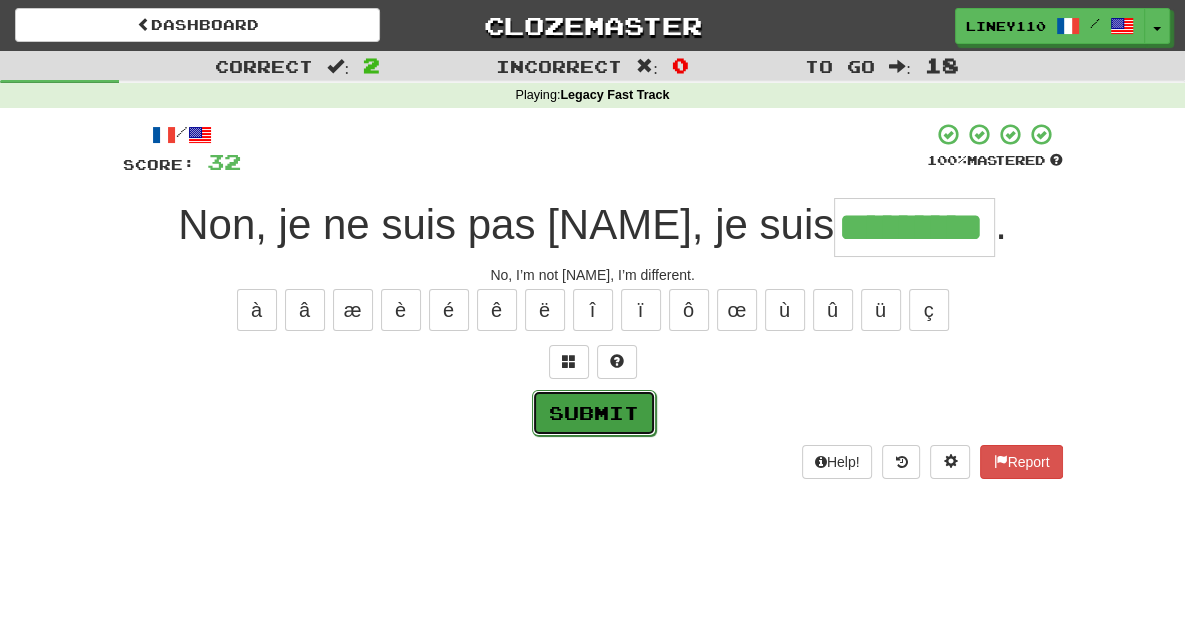click on "Submit" at bounding box center [594, 413] 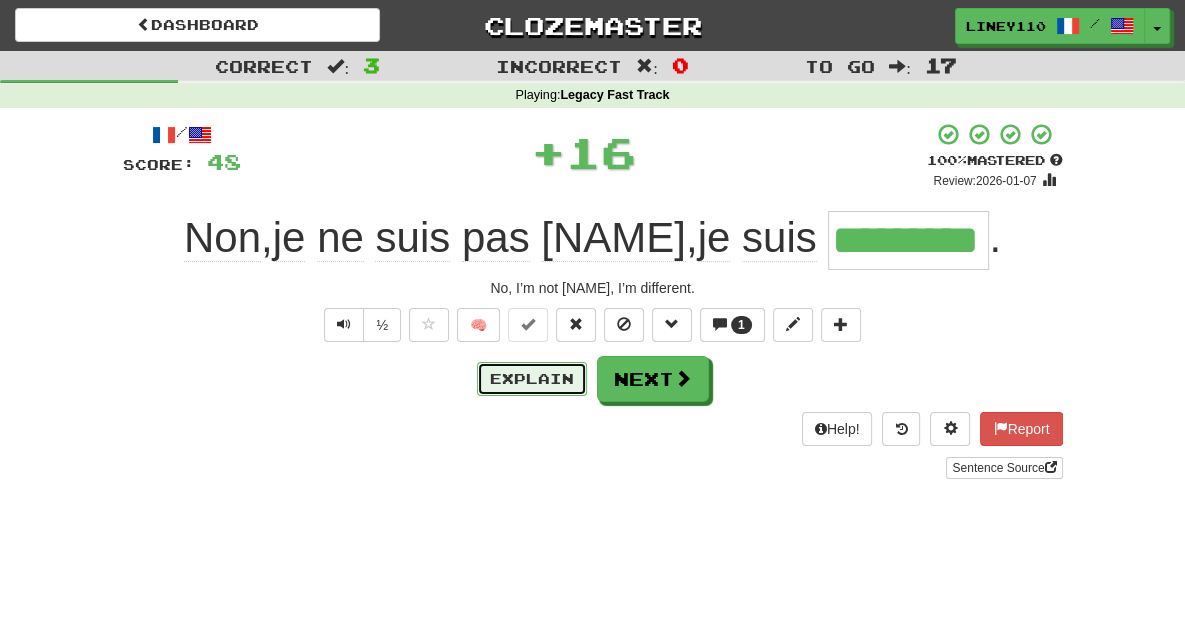 click on "Explain" at bounding box center [532, 379] 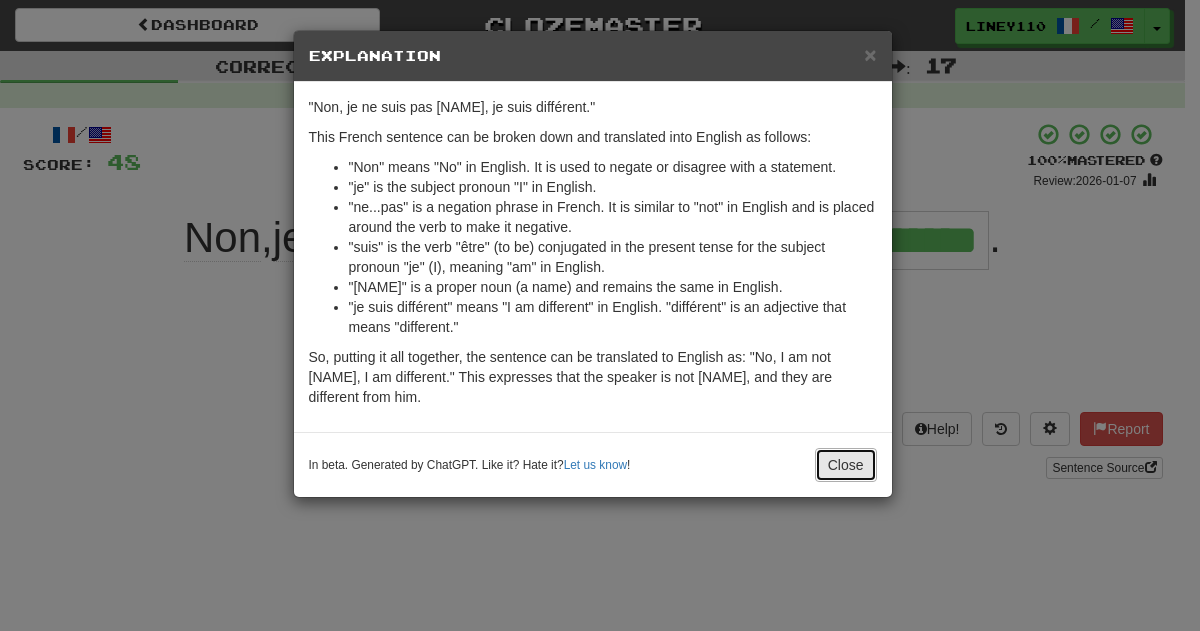 click on "Close" at bounding box center (846, 465) 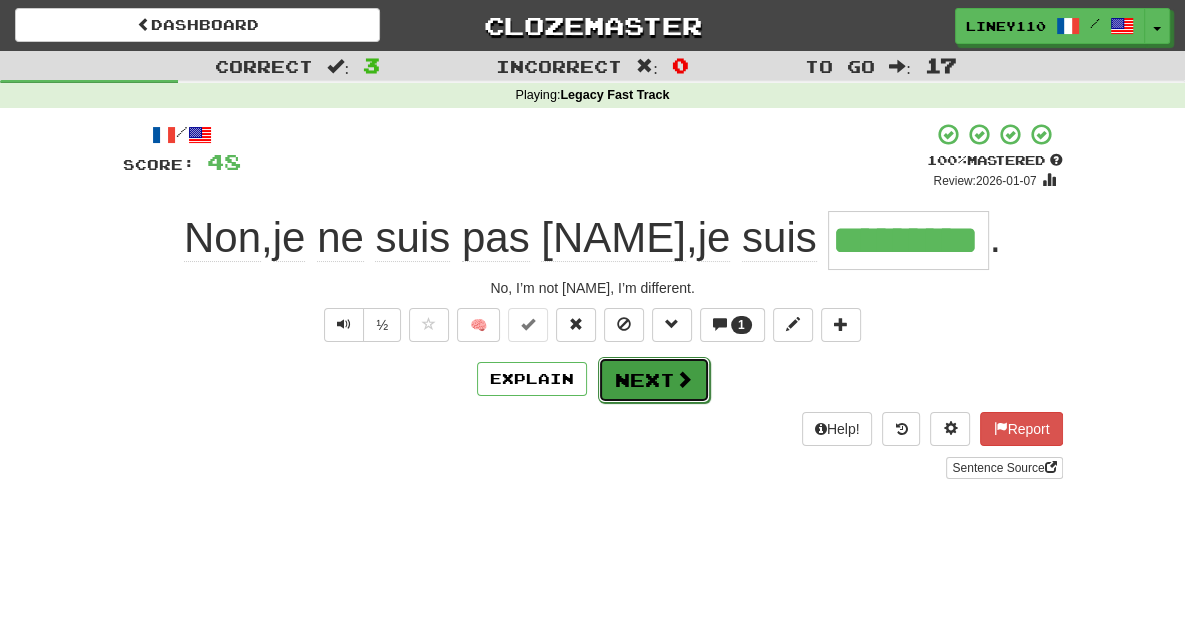 click on "Next" at bounding box center [654, 380] 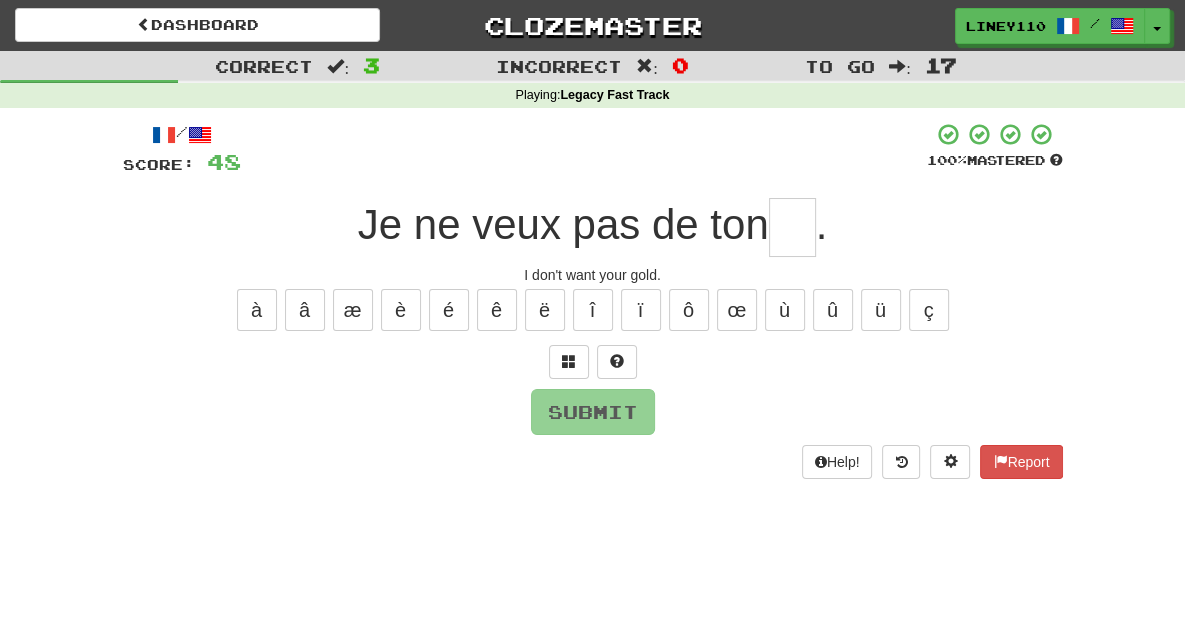 click at bounding box center [792, 227] 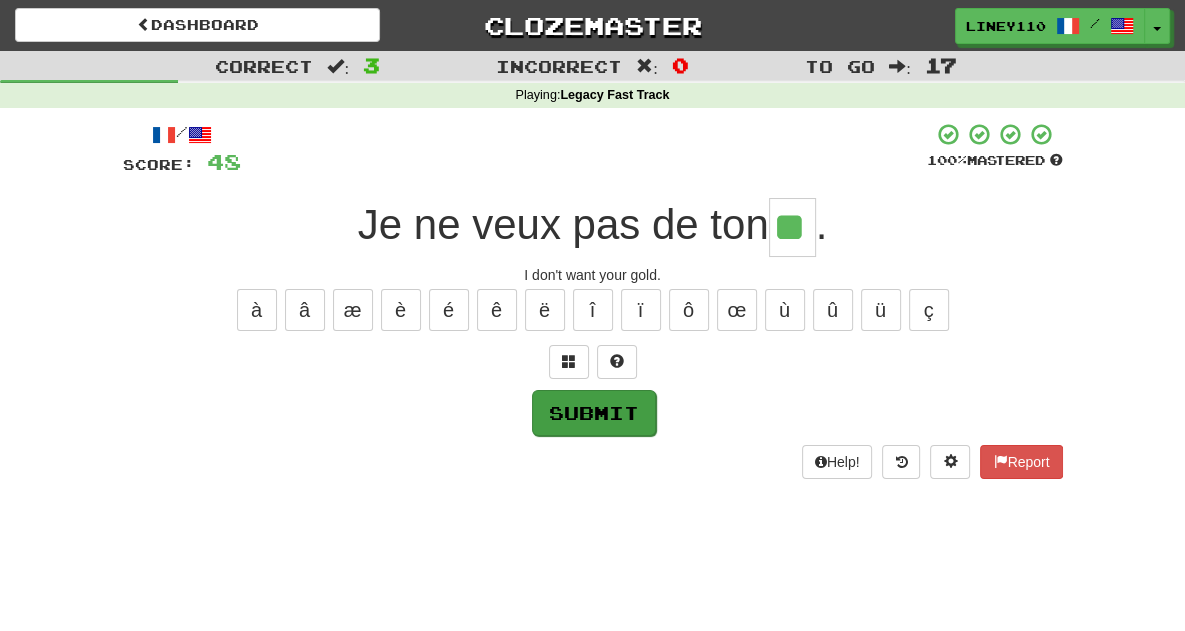 type on "**" 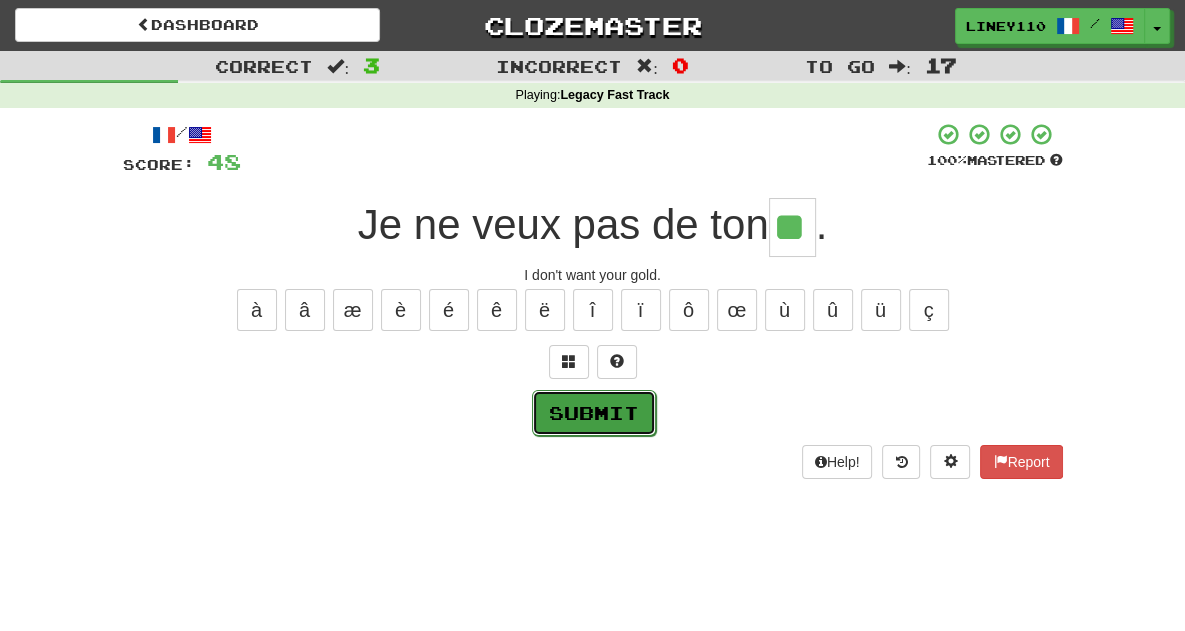 click on "Submit" at bounding box center [594, 413] 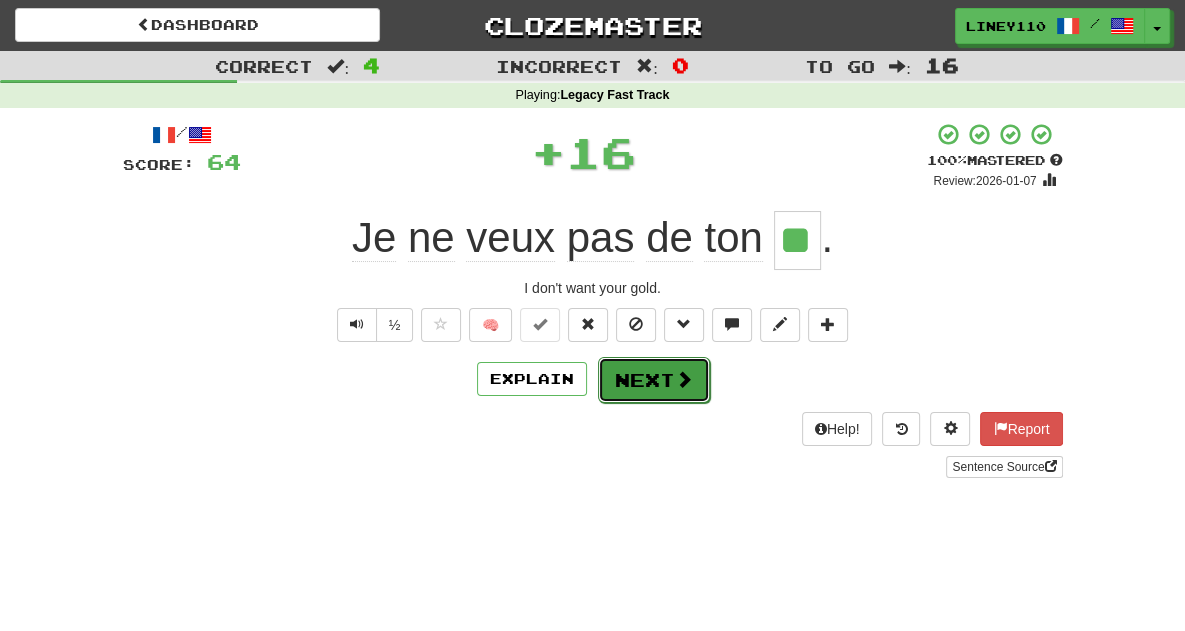 click on "Next" at bounding box center [654, 380] 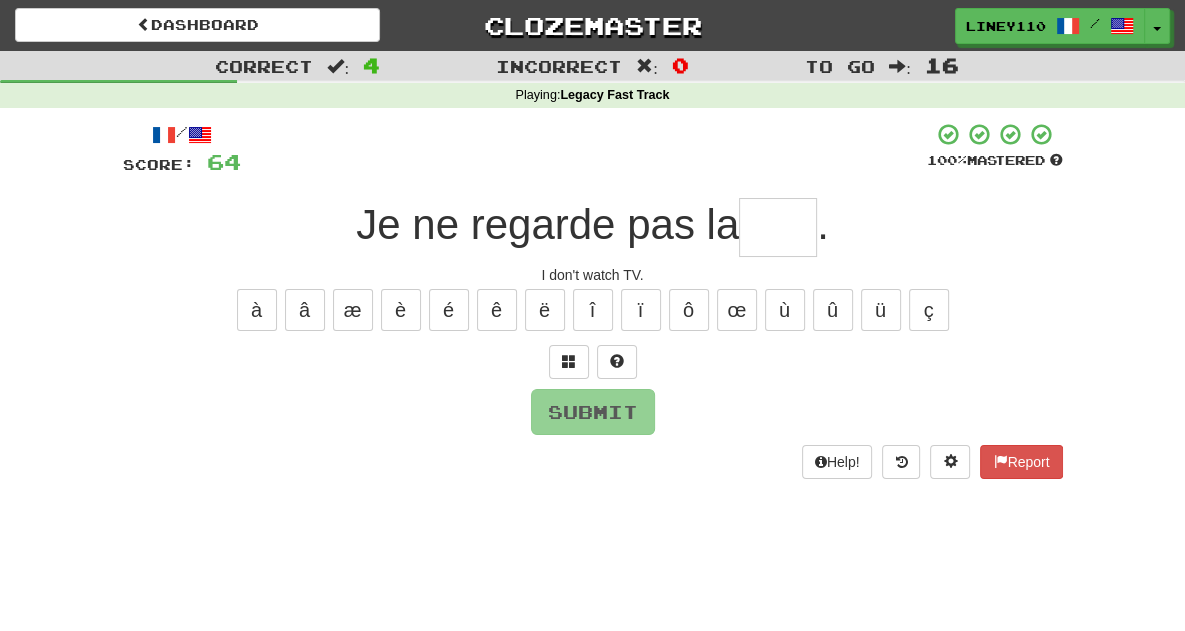 click at bounding box center (778, 227) 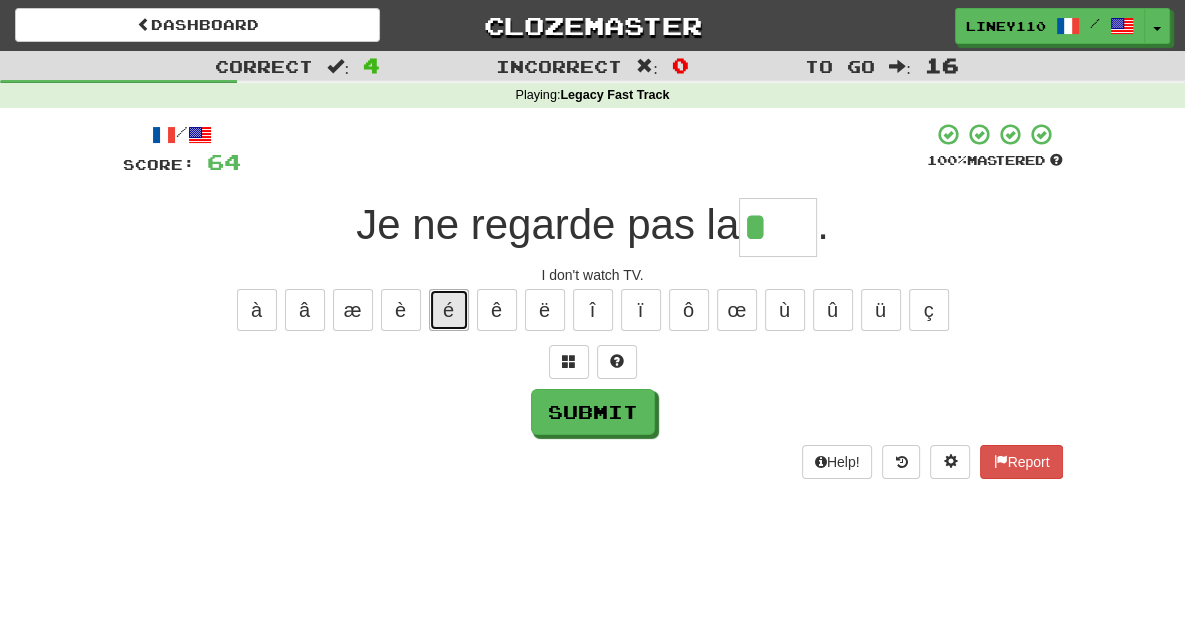 click on "é" at bounding box center [449, 310] 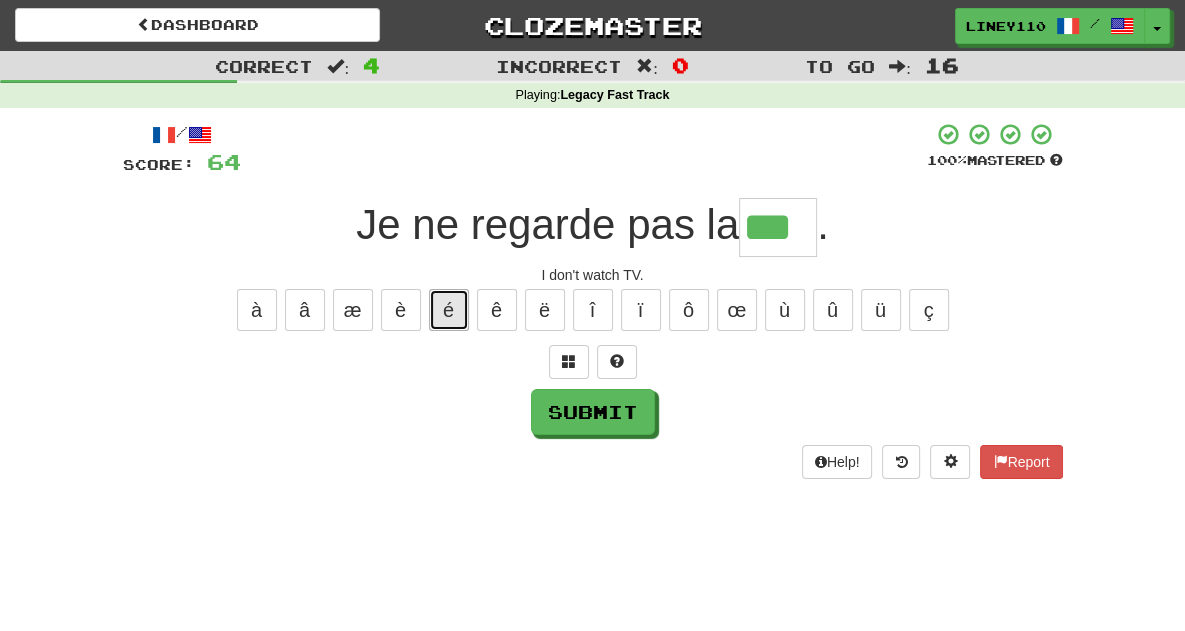 click on "é" at bounding box center (449, 310) 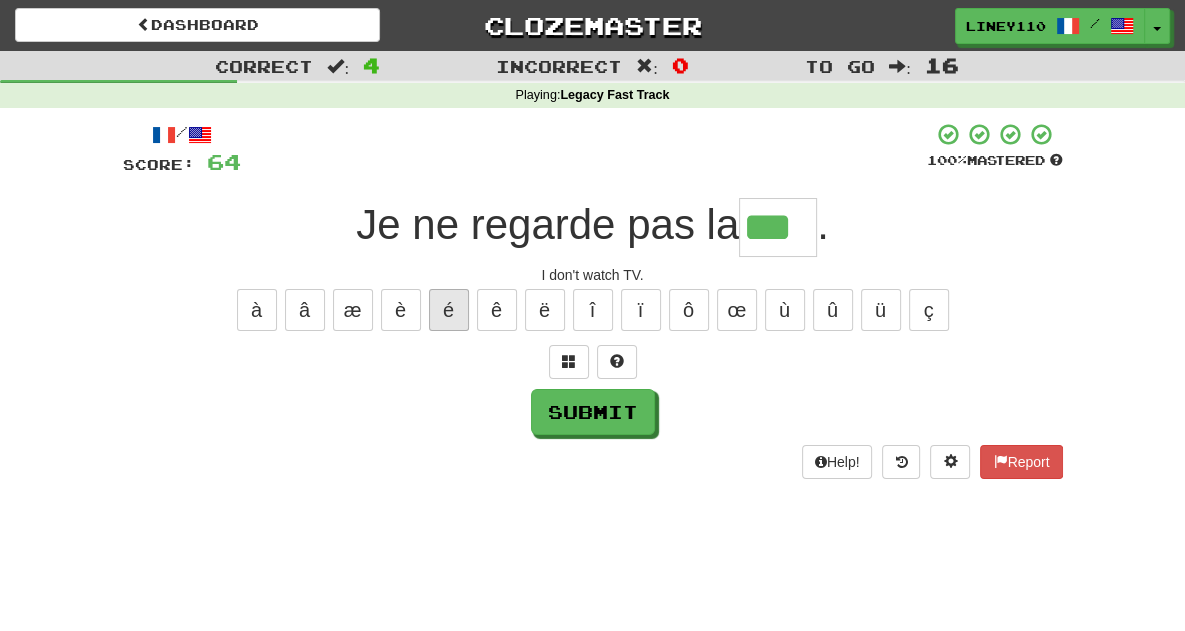 type on "****" 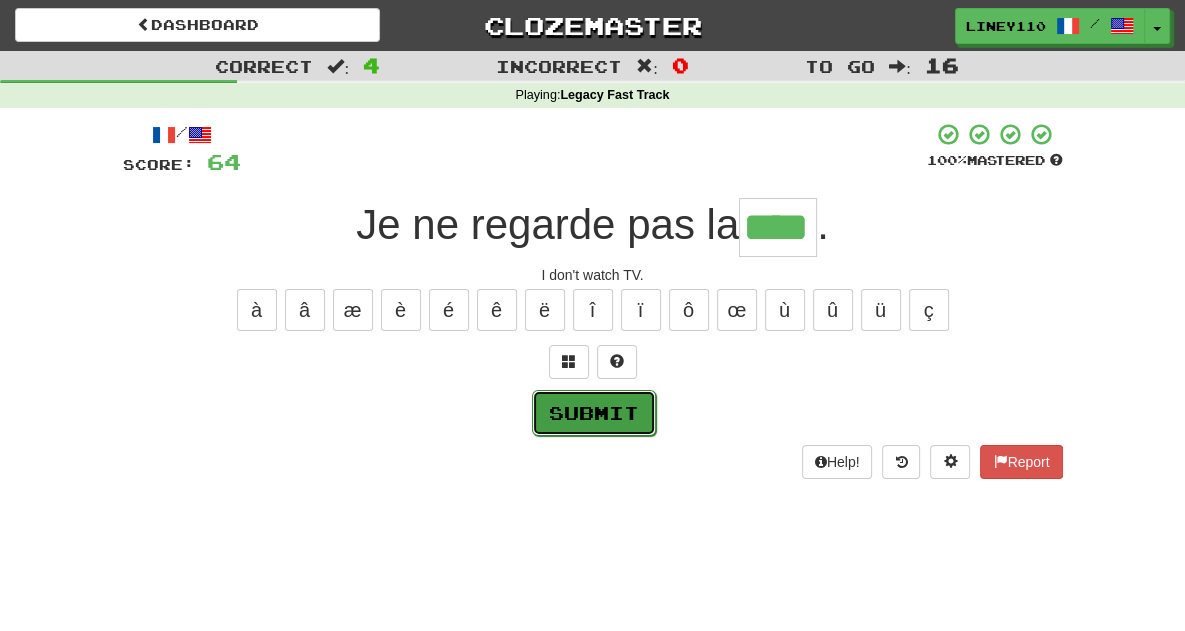 click on "Submit" at bounding box center (594, 413) 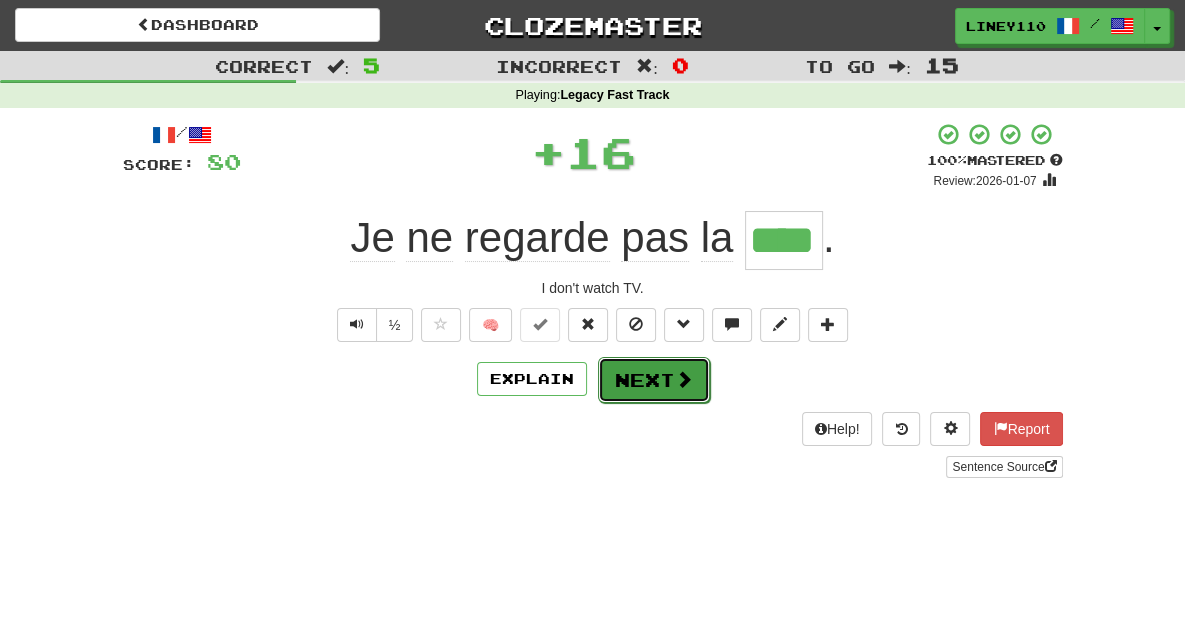 click at bounding box center (684, 379) 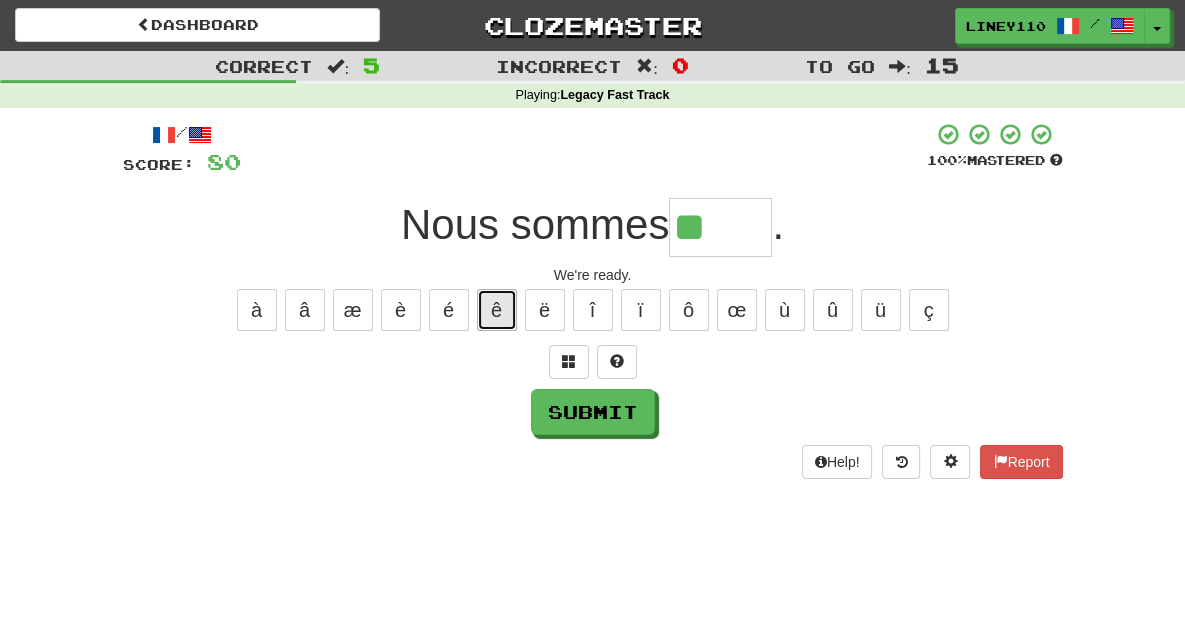 click on "ê" at bounding box center [497, 310] 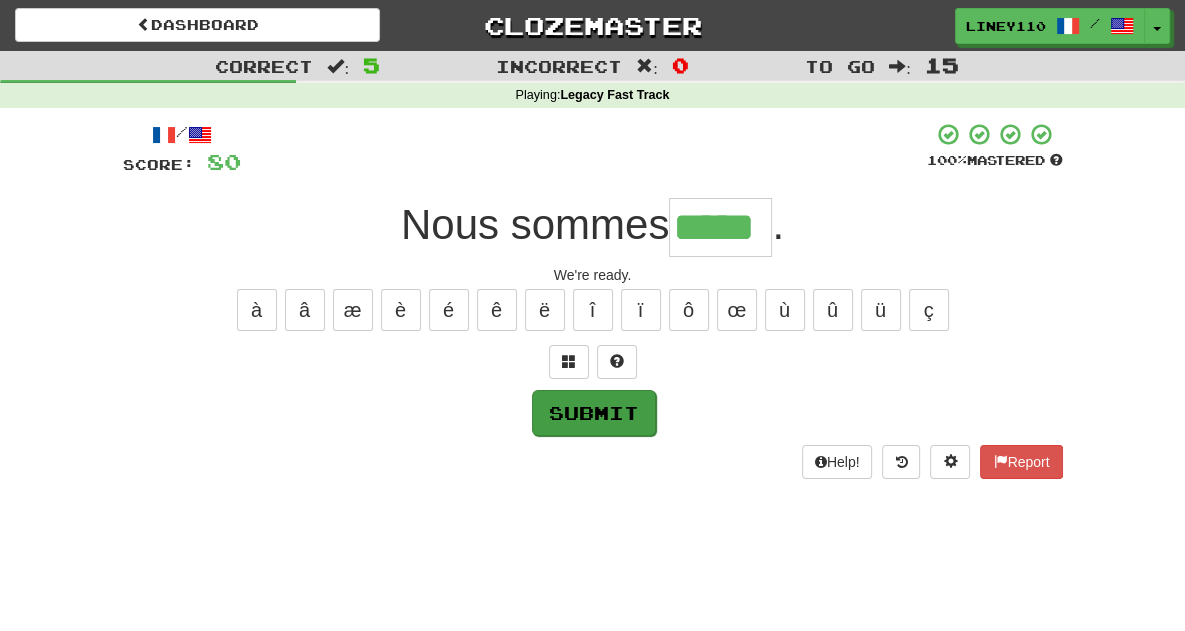 type on "*****" 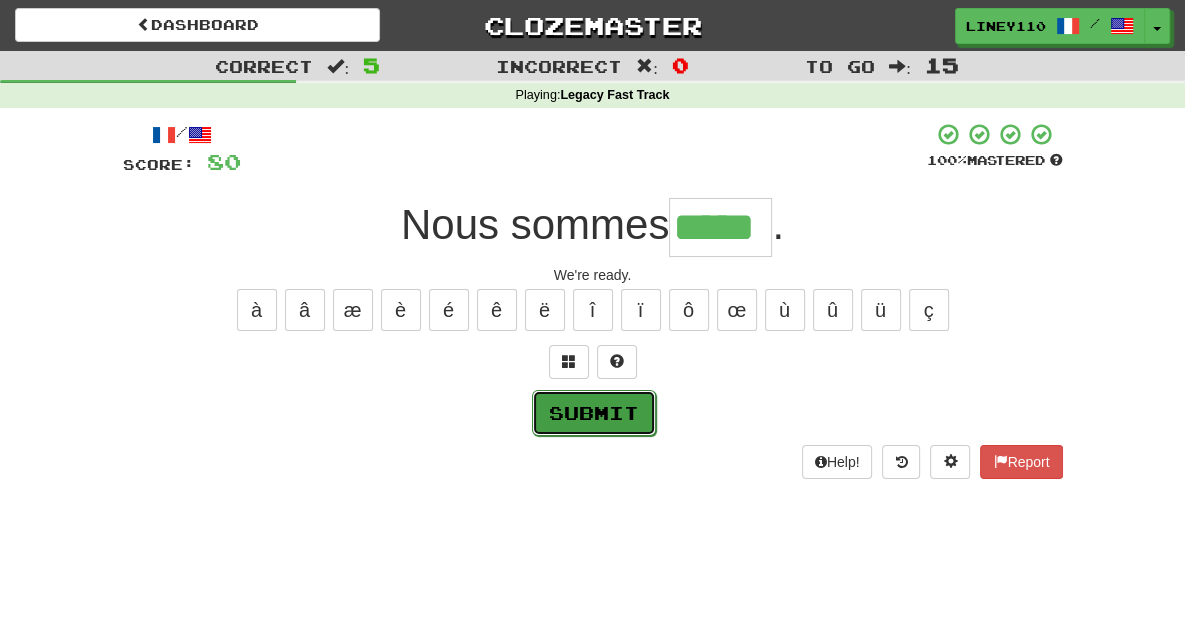 click on "Submit" at bounding box center [594, 413] 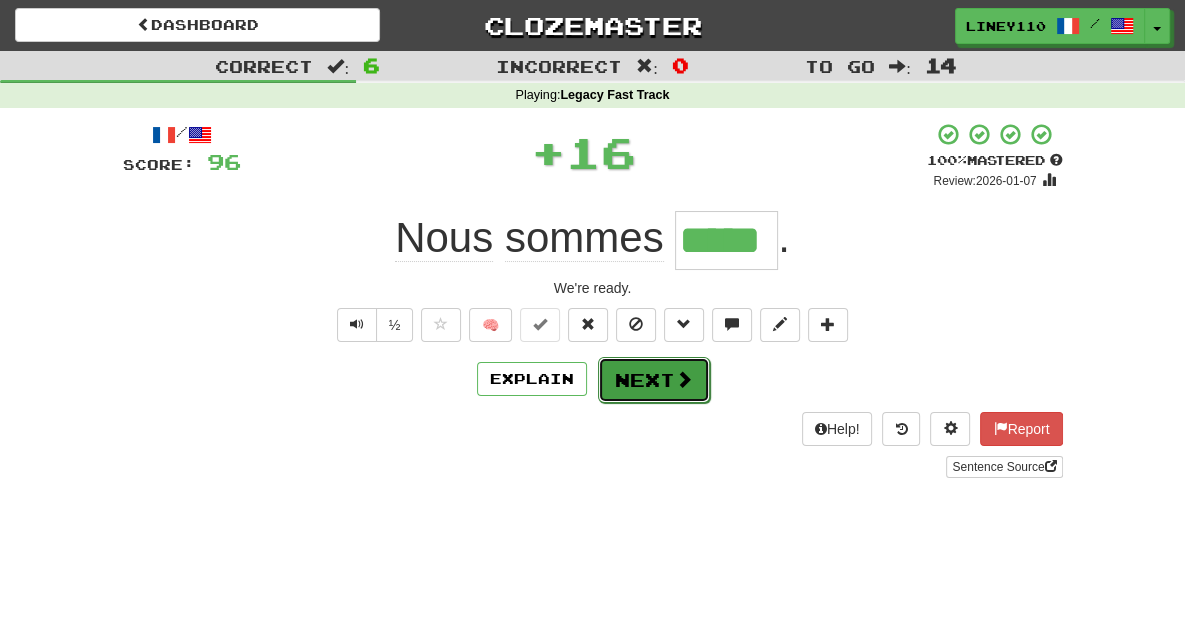 click on "Next" at bounding box center (654, 380) 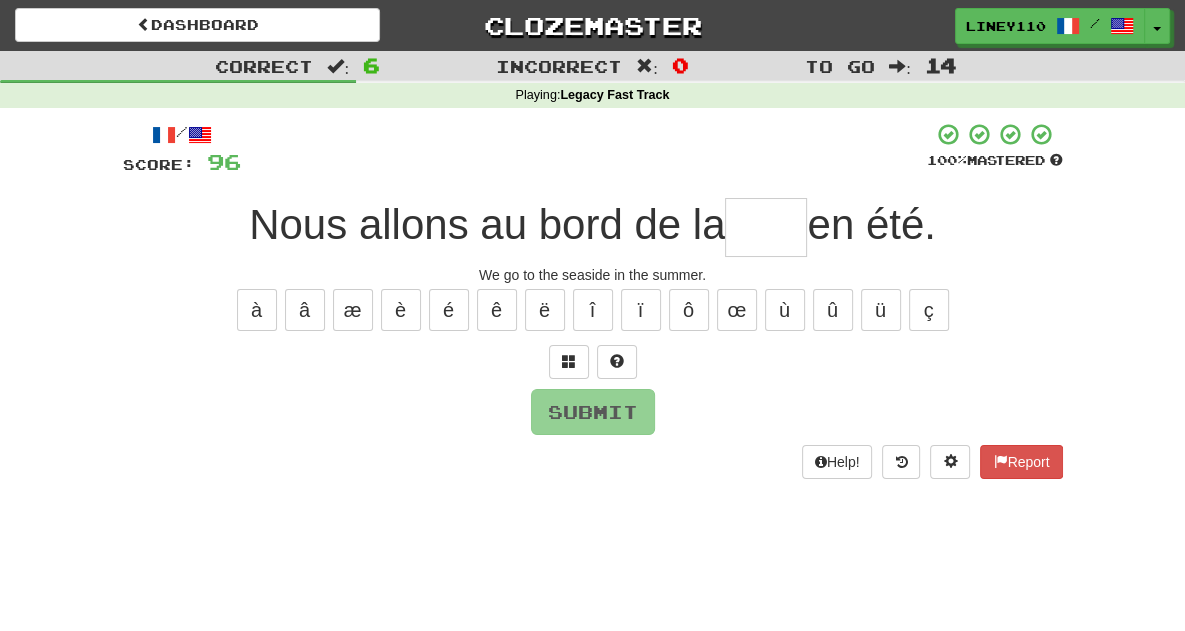 click at bounding box center (766, 227) 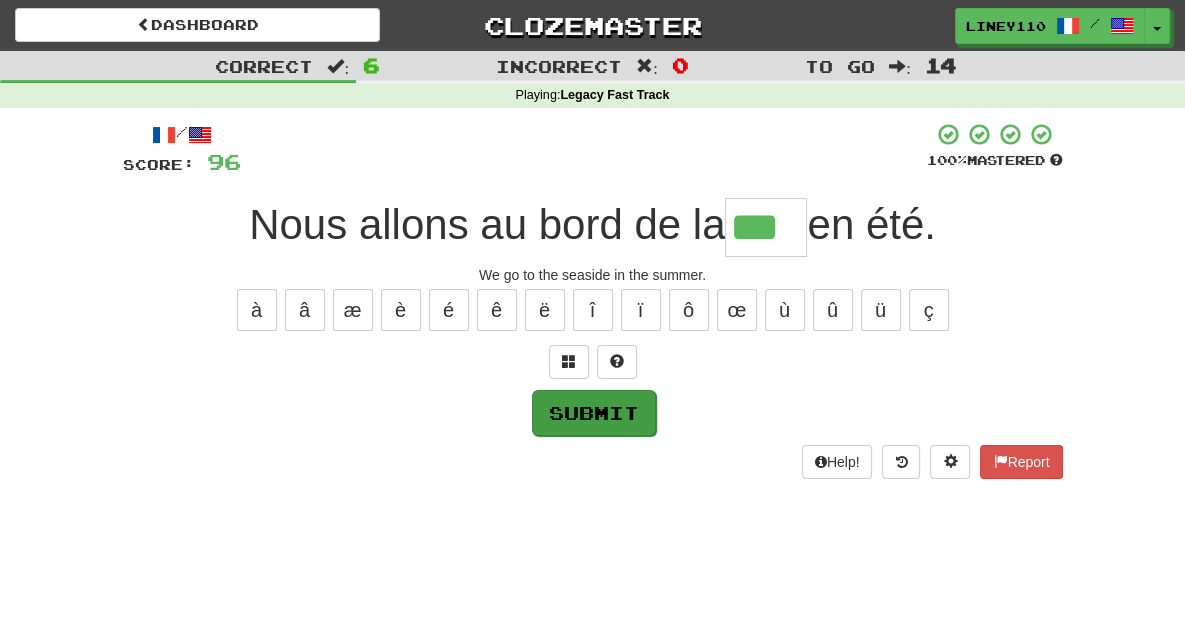 type on "***" 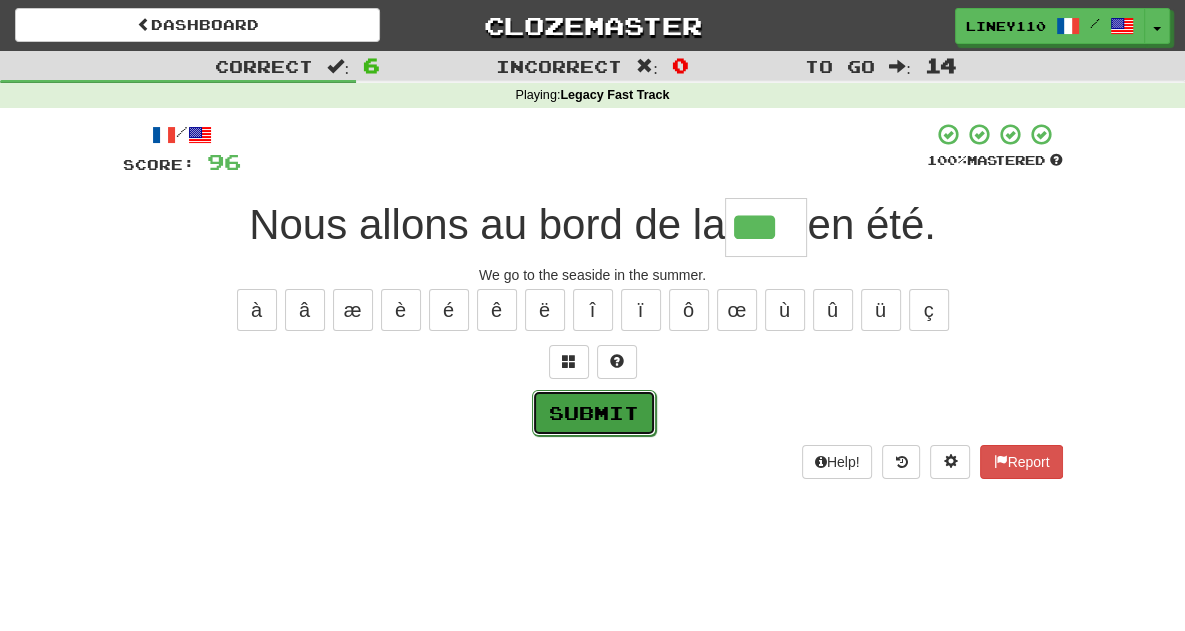 click on "Submit" at bounding box center (594, 413) 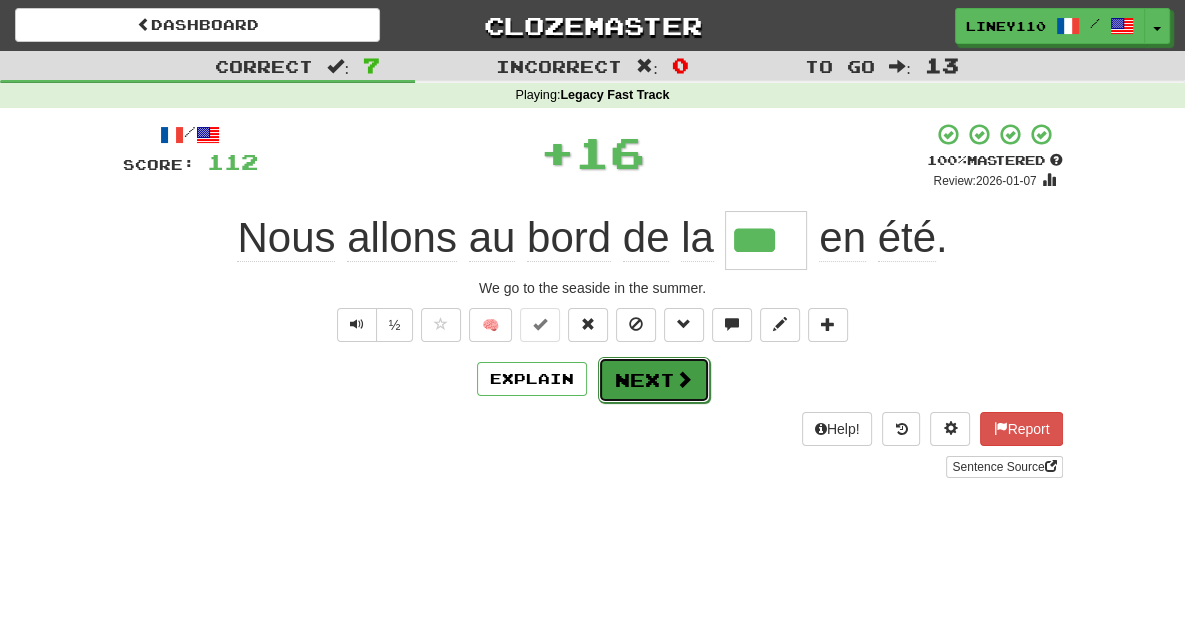 click on "Next" at bounding box center (654, 380) 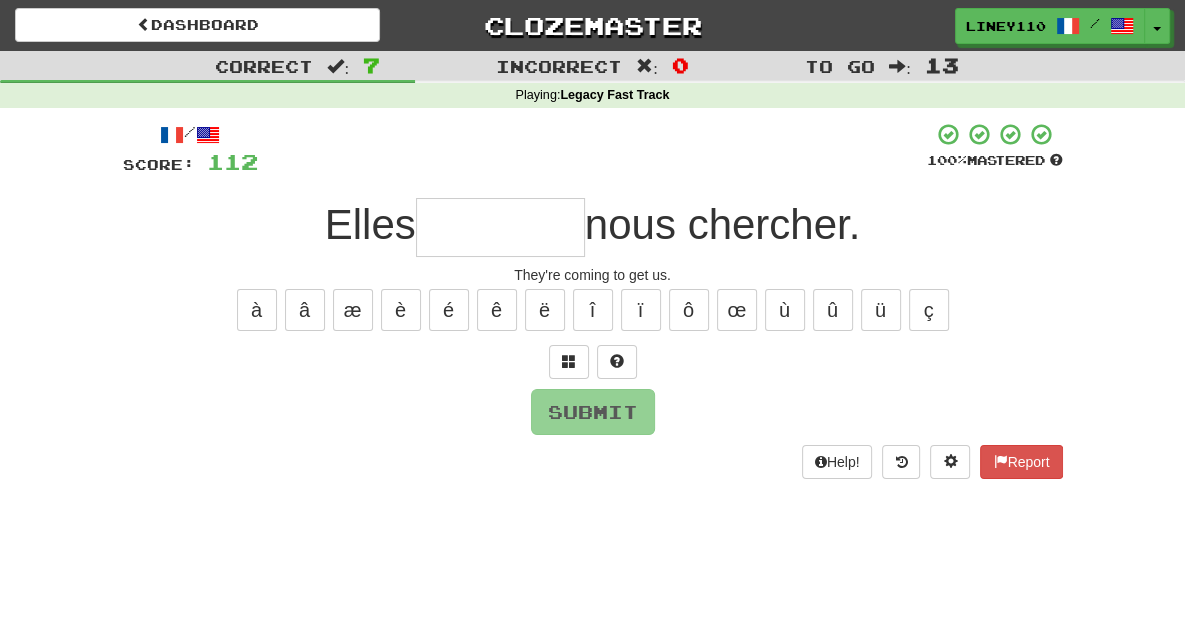 click at bounding box center [500, 227] 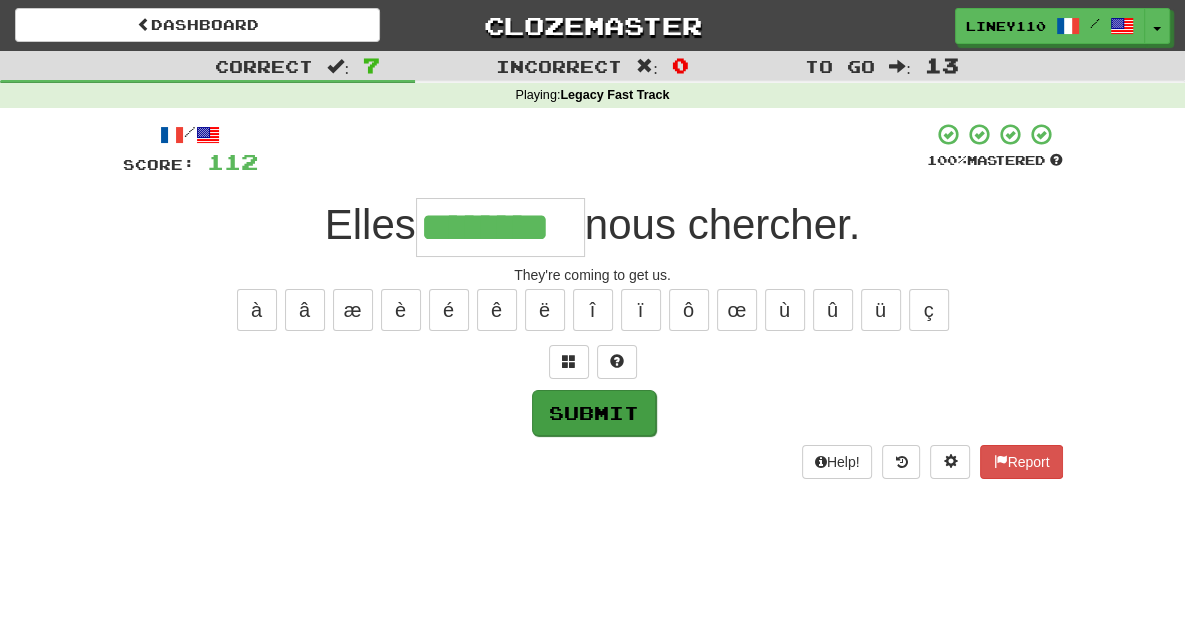 type on "********" 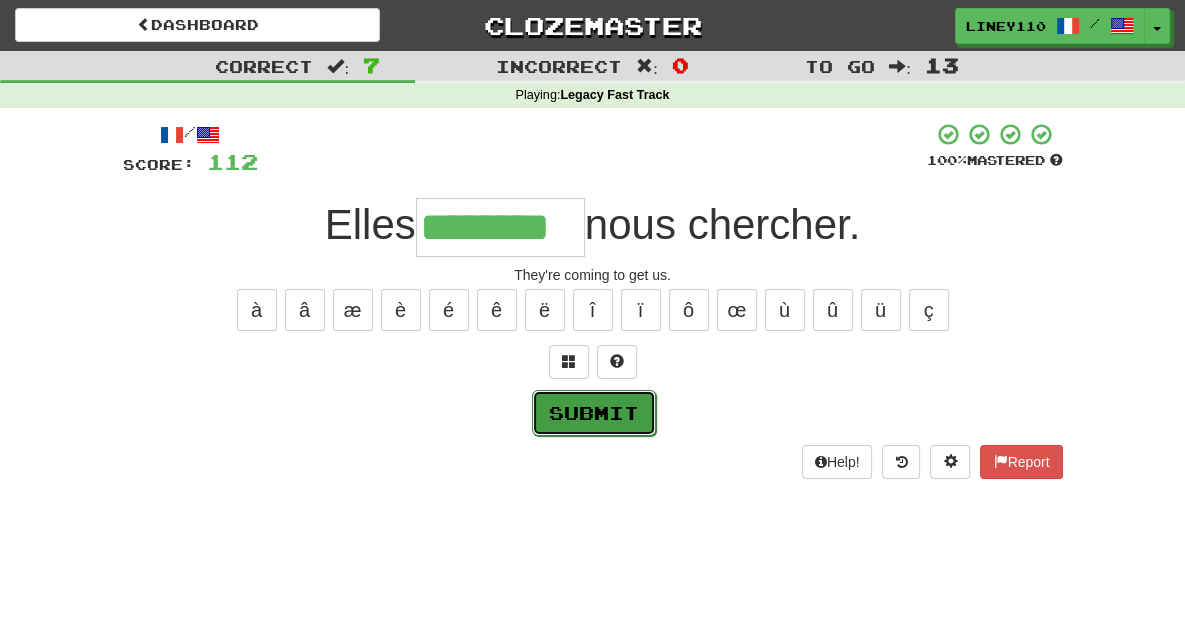 click on "Submit" at bounding box center [594, 413] 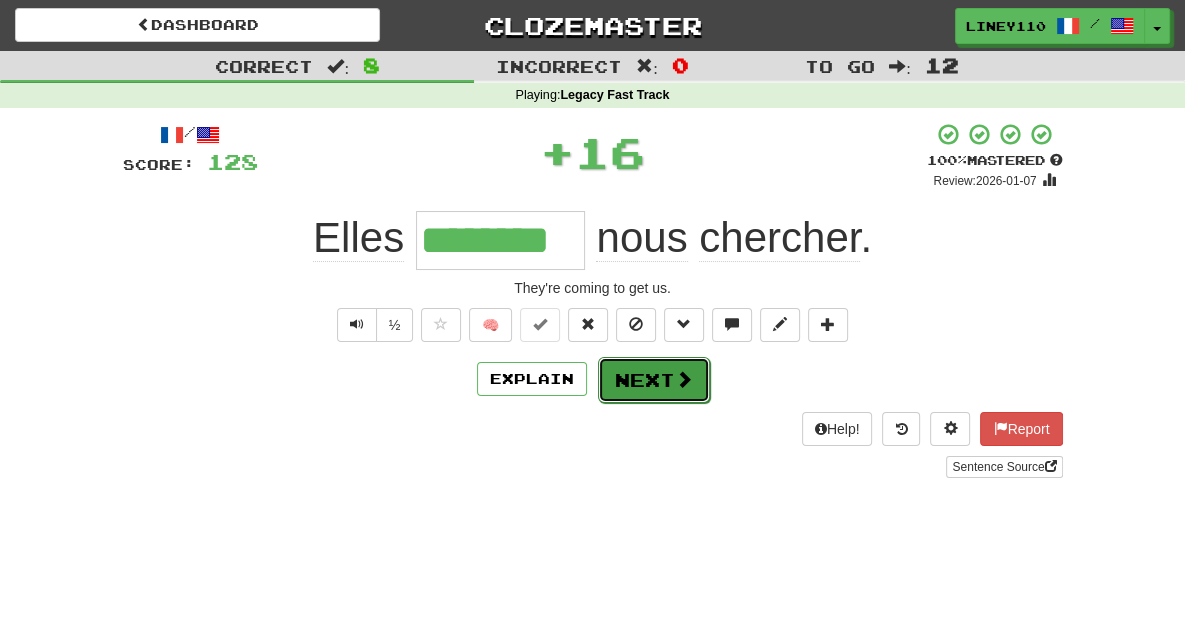 click on "Next" at bounding box center [654, 380] 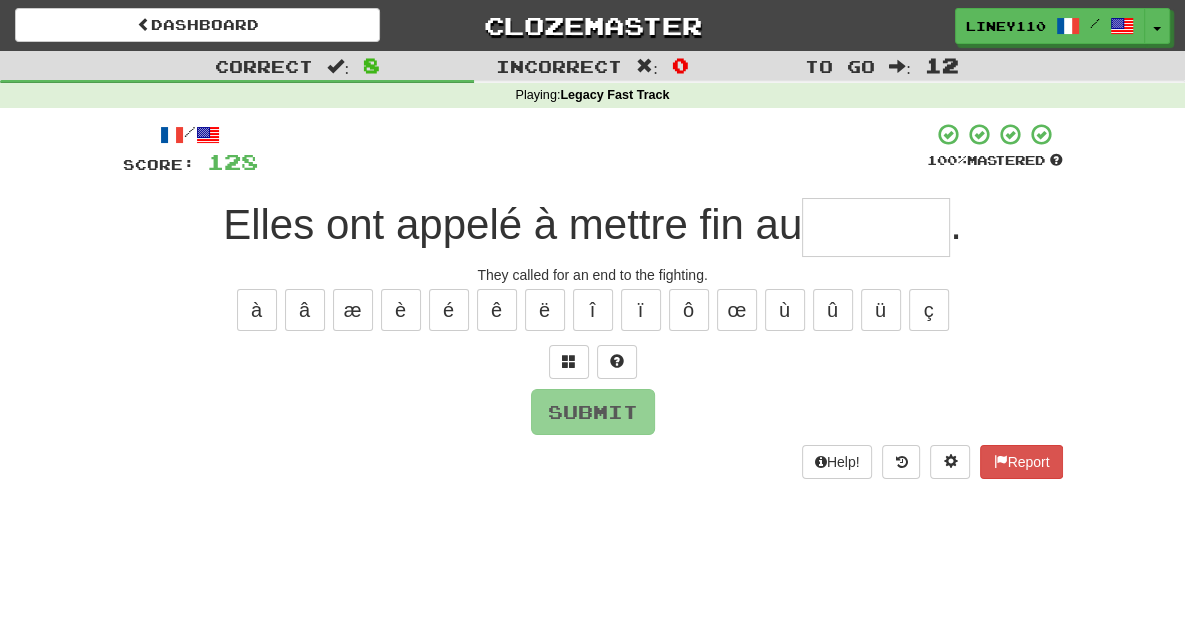click at bounding box center [876, 227] 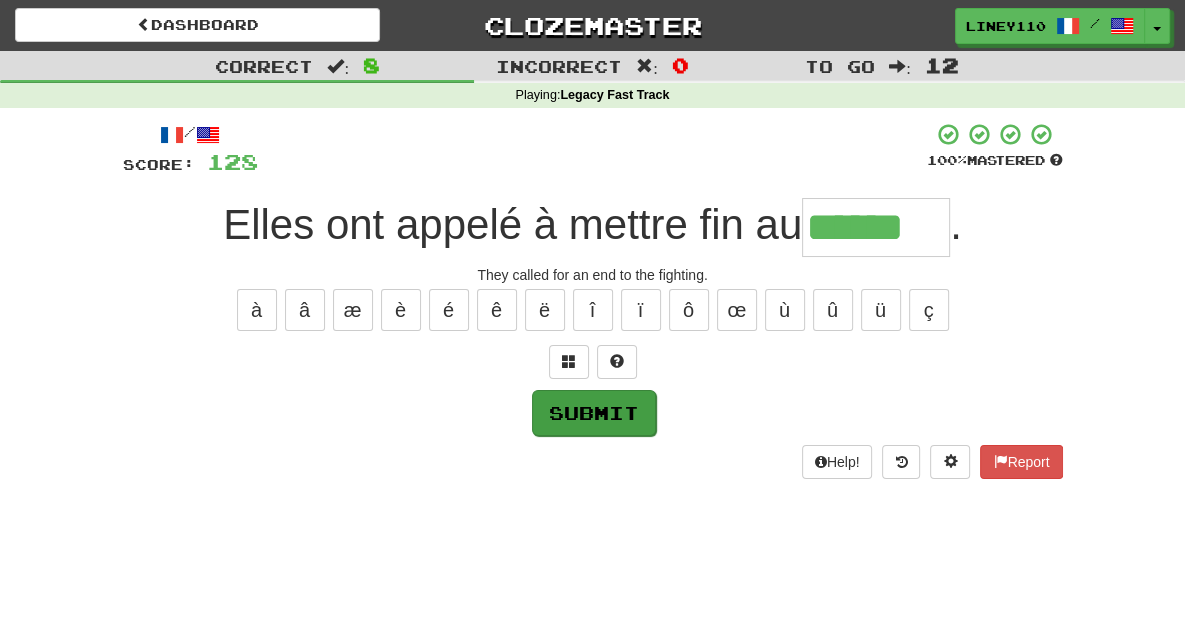 type on "******" 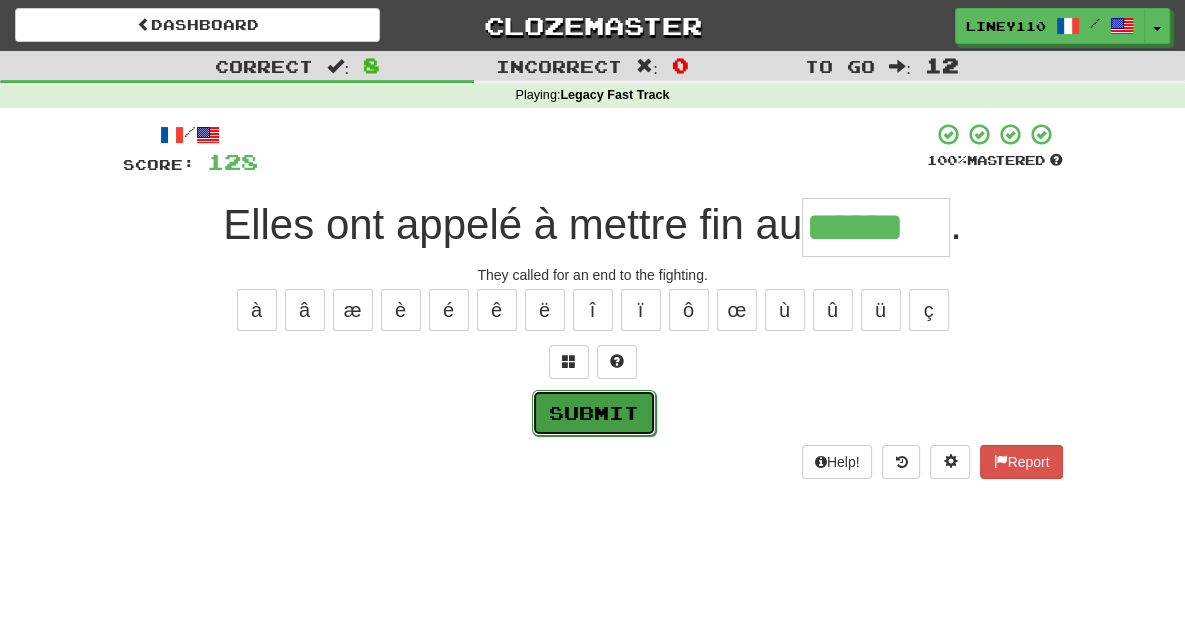 click on "Submit" at bounding box center [594, 413] 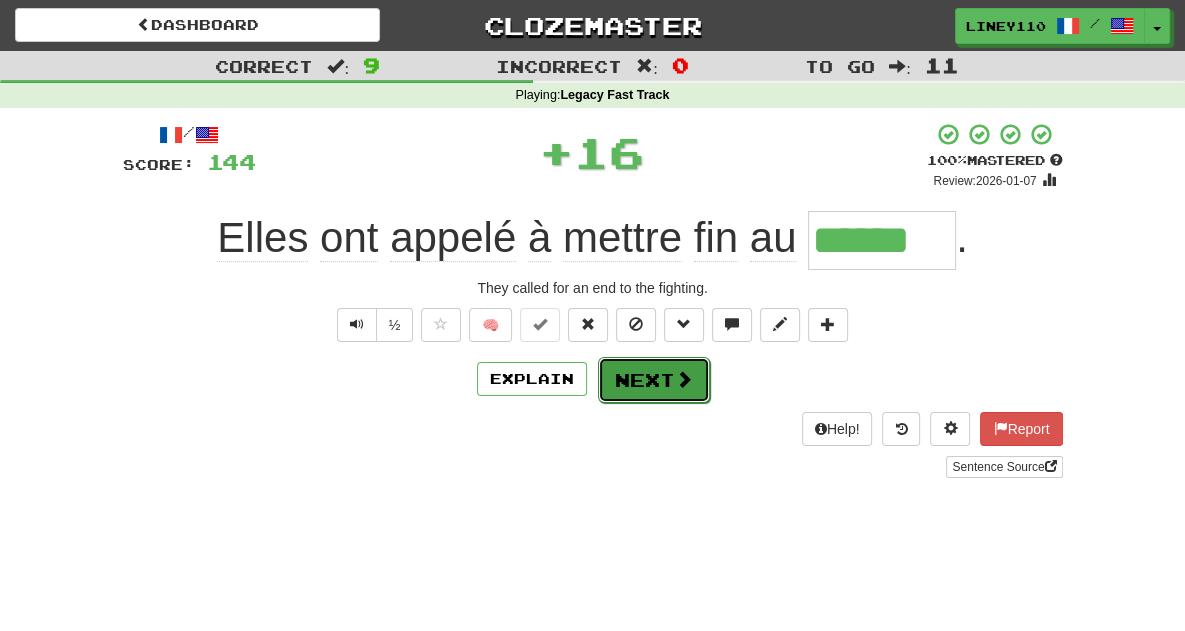 click on "Next" at bounding box center [654, 380] 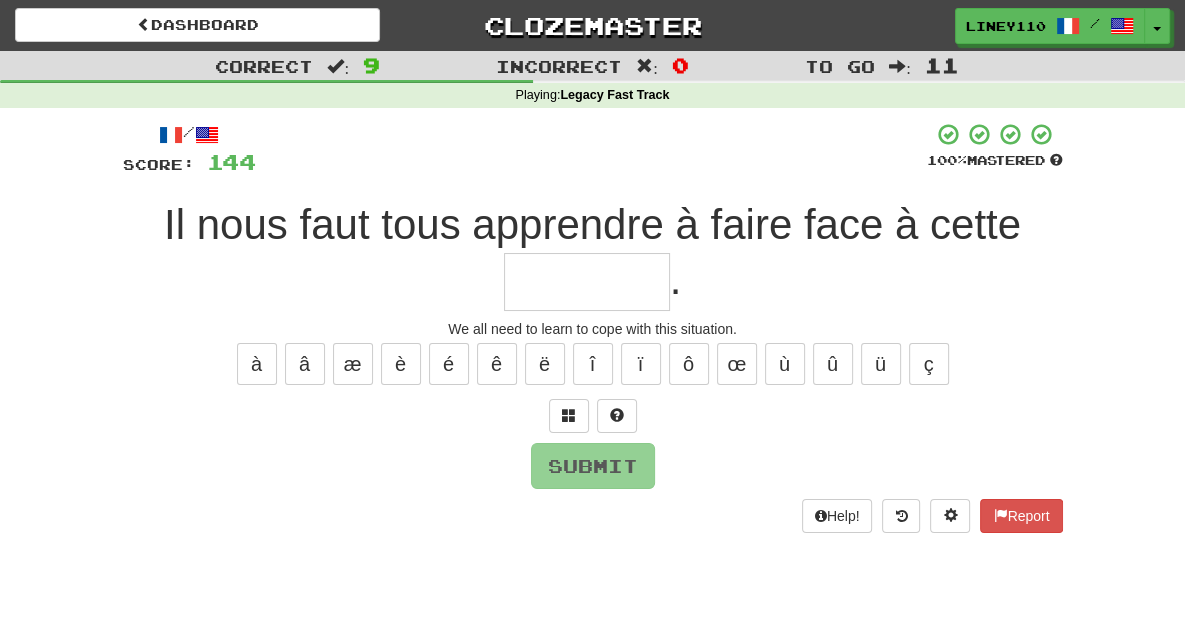 click at bounding box center [587, 282] 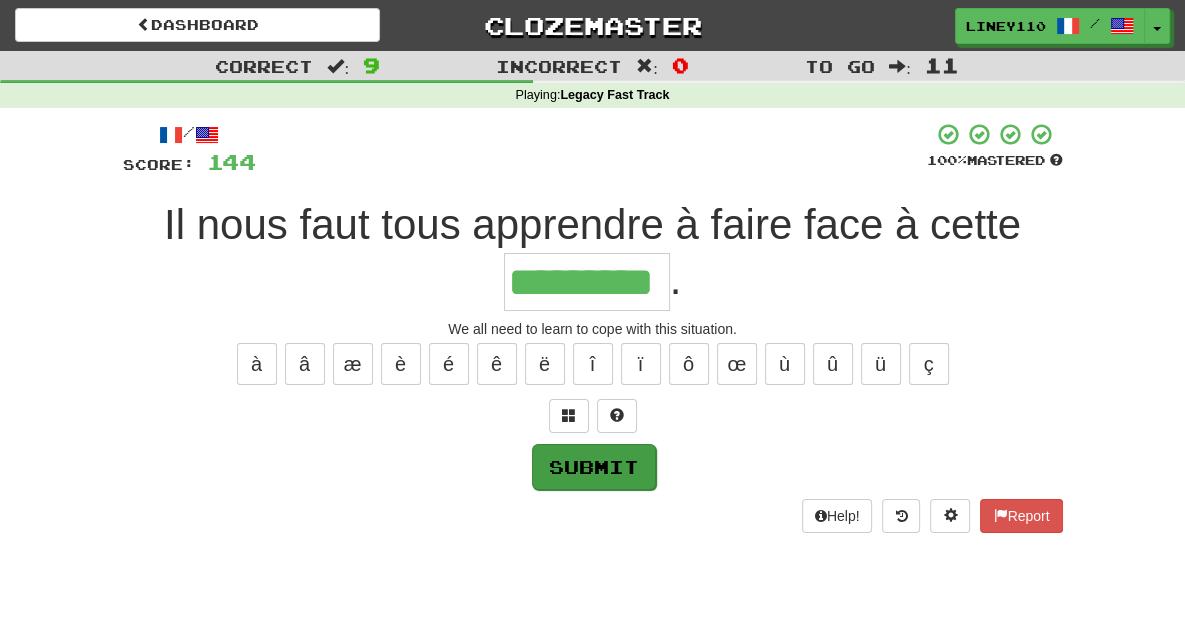 type on "*********" 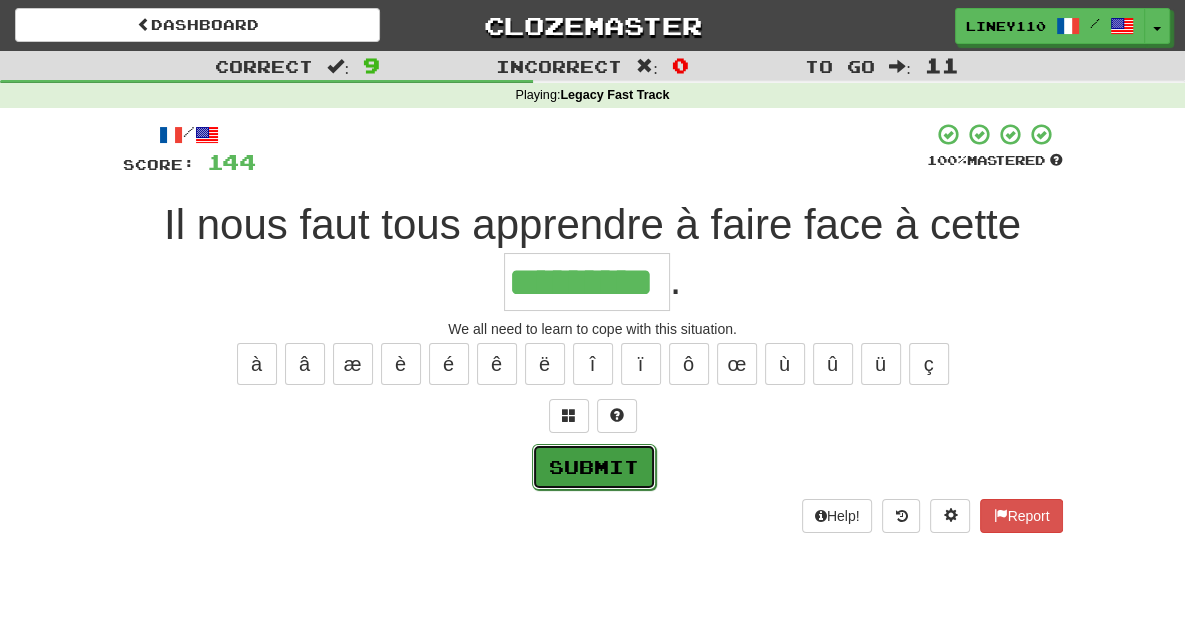 click on "Submit" at bounding box center [594, 467] 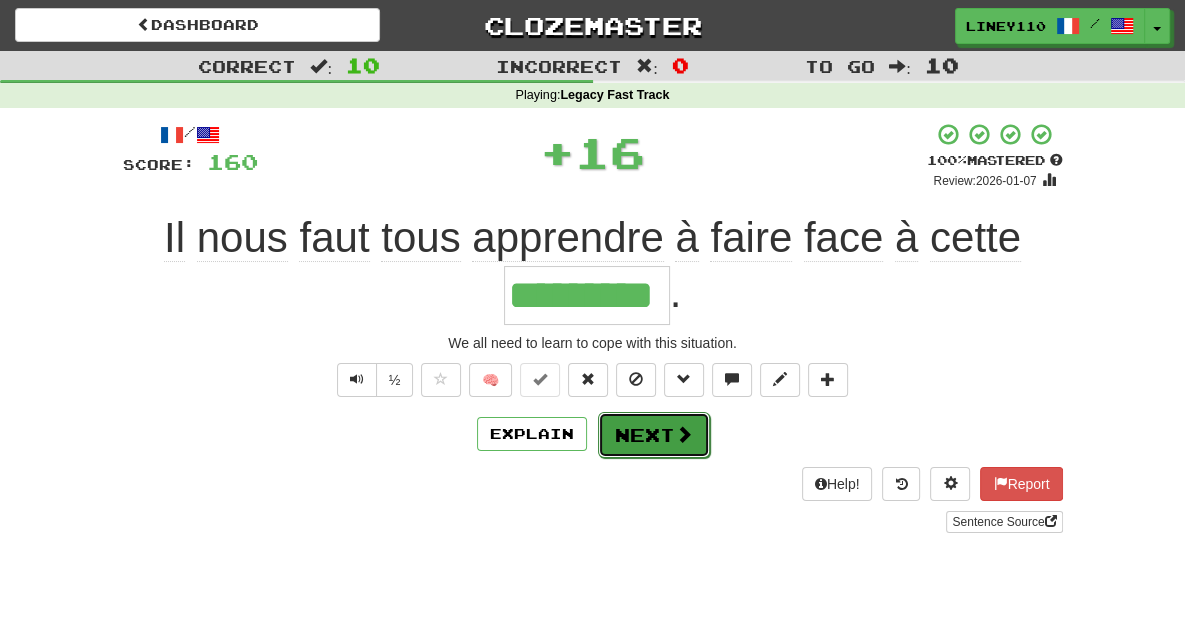 click on "Next" at bounding box center [654, 435] 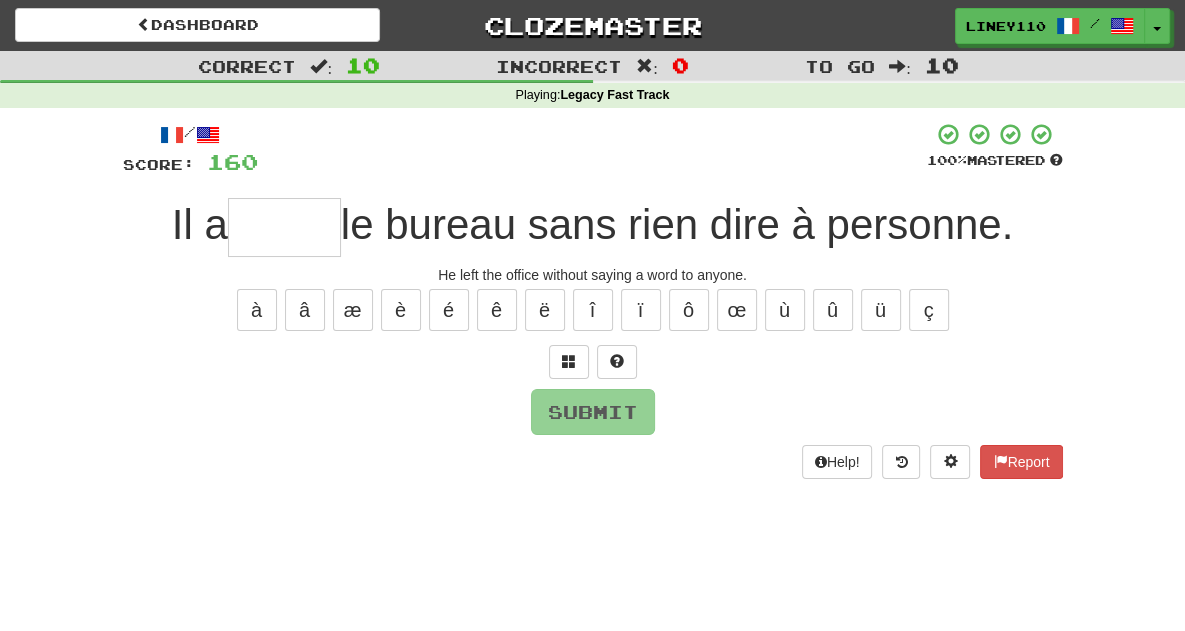 click at bounding box center [284, 227] 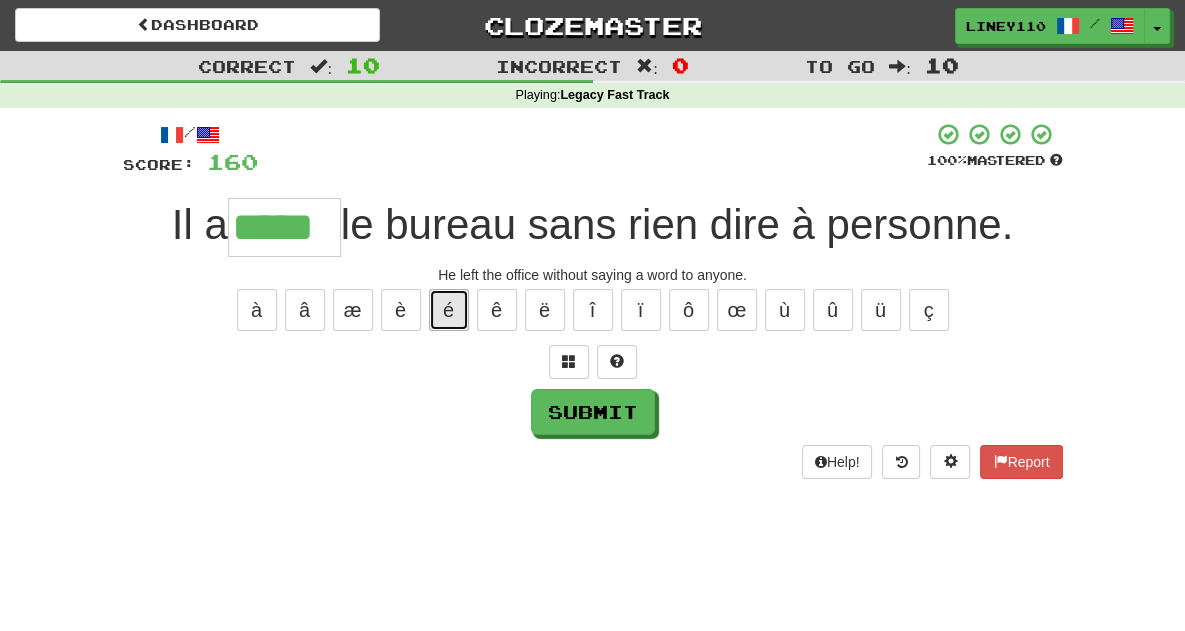 click on "é" at bounding box center [449, 310] 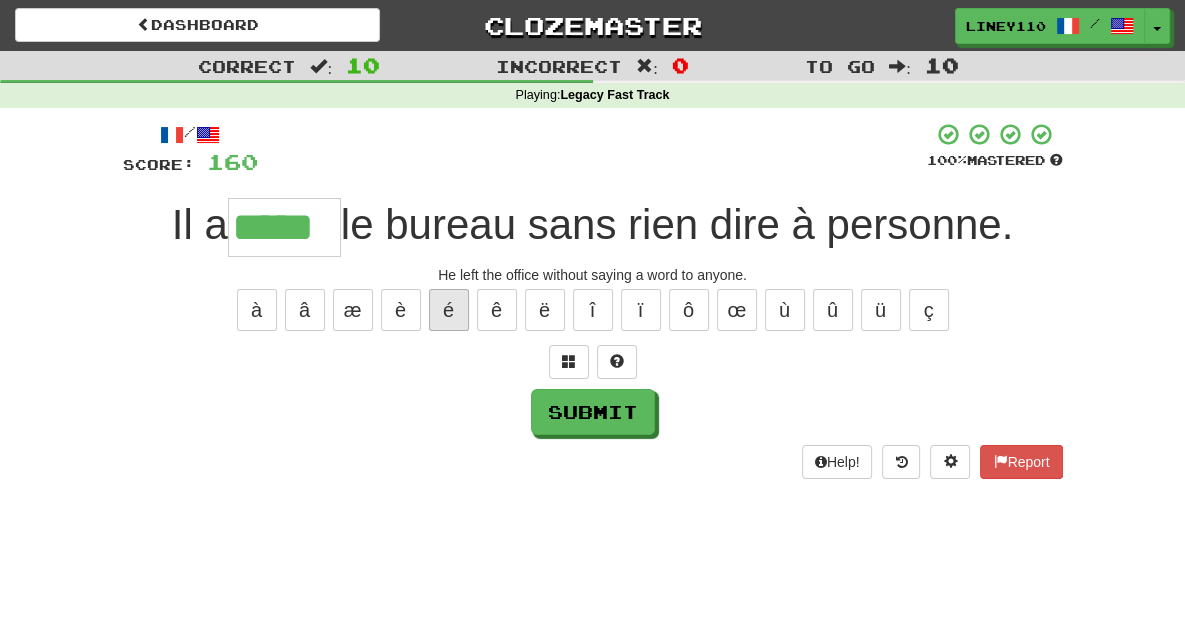type on "******" 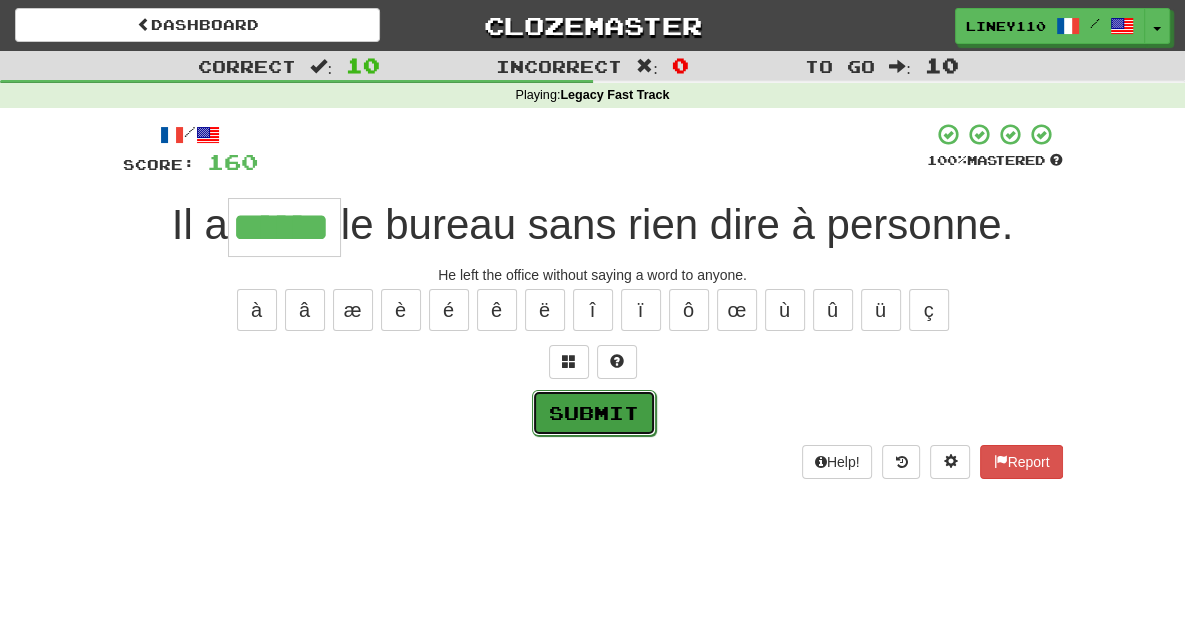 click on "Submit" at bounding box center (594, 413) 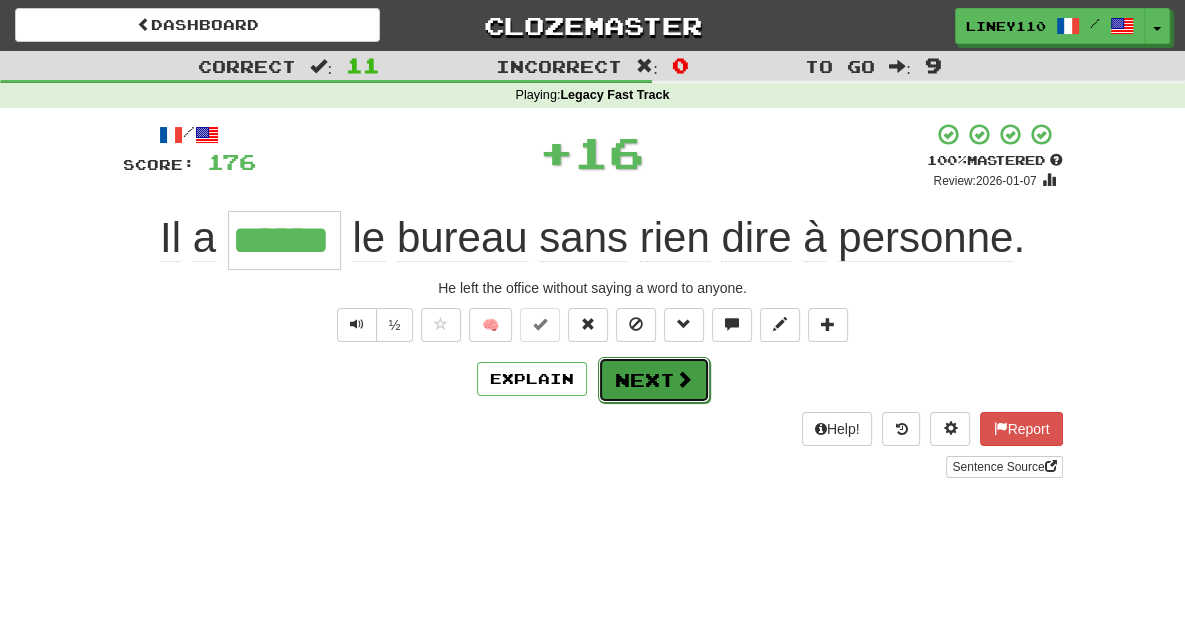 click on "Next" at bounding box center [654, 380] 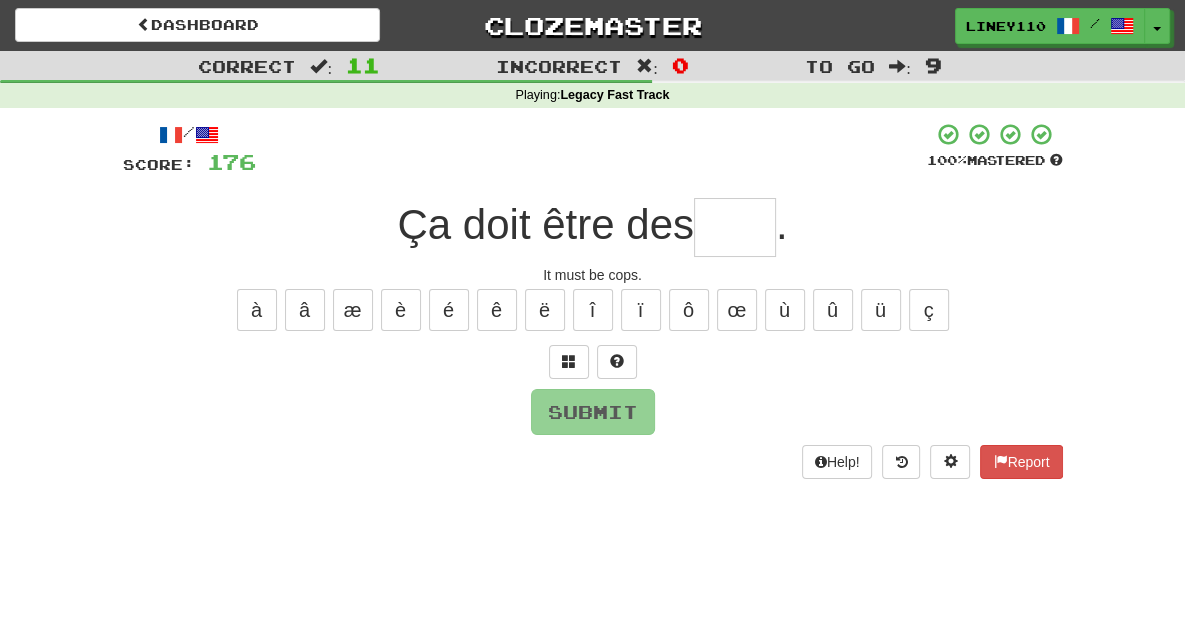 click at bounding box center [735, 227] 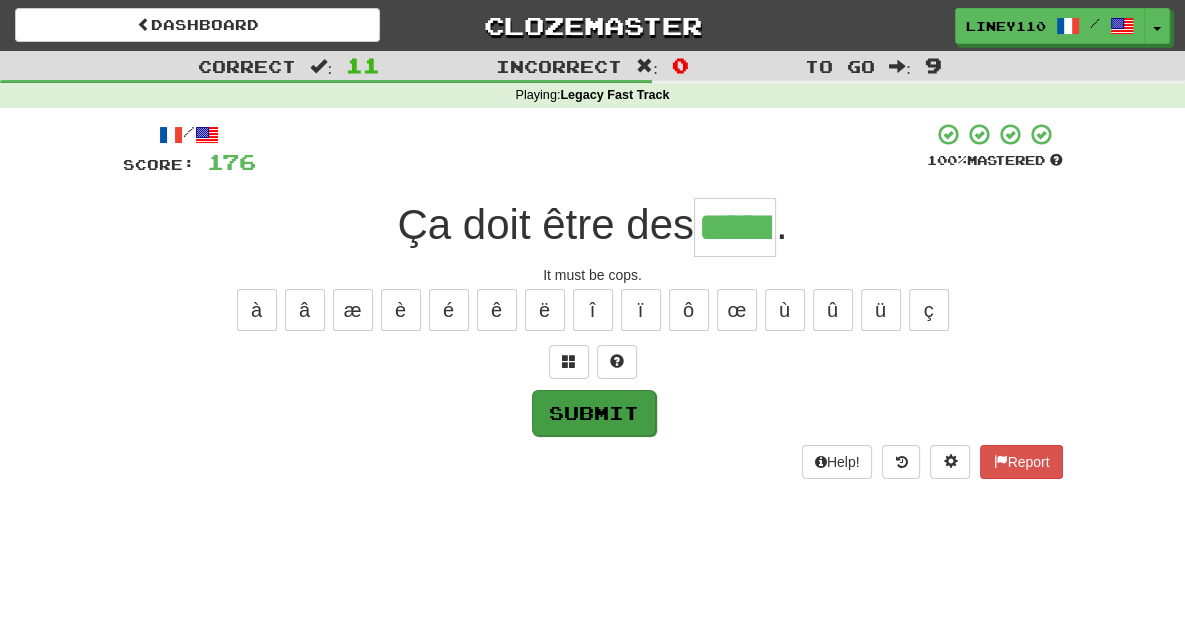 type on "*****" 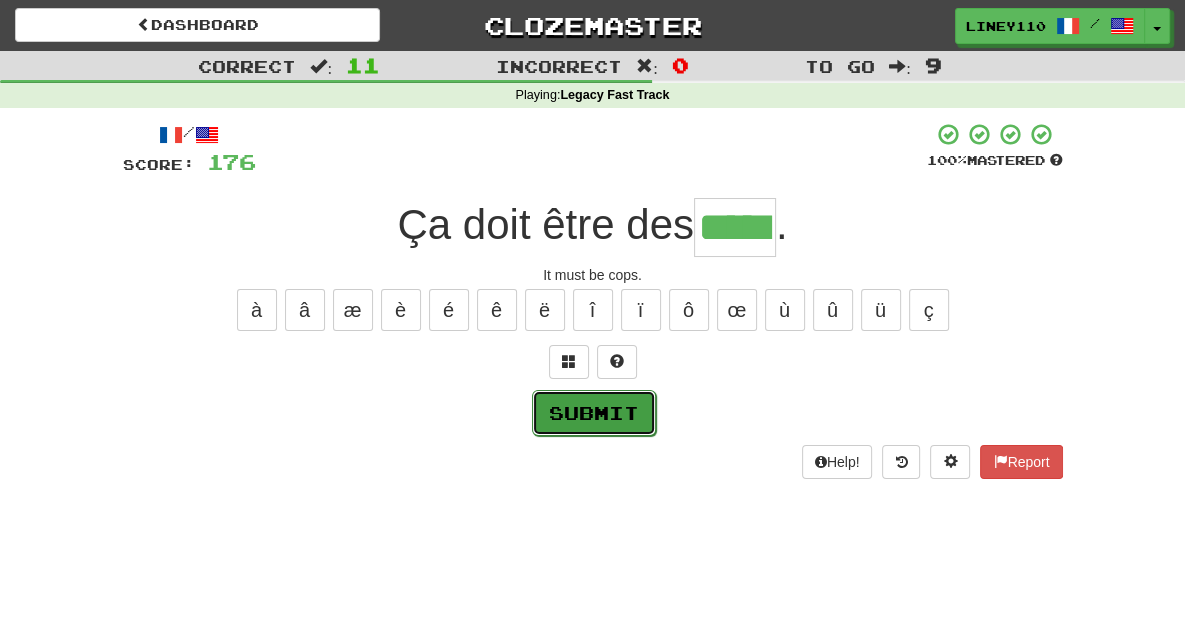 click on "Submit" at bounding box center (594, 413) 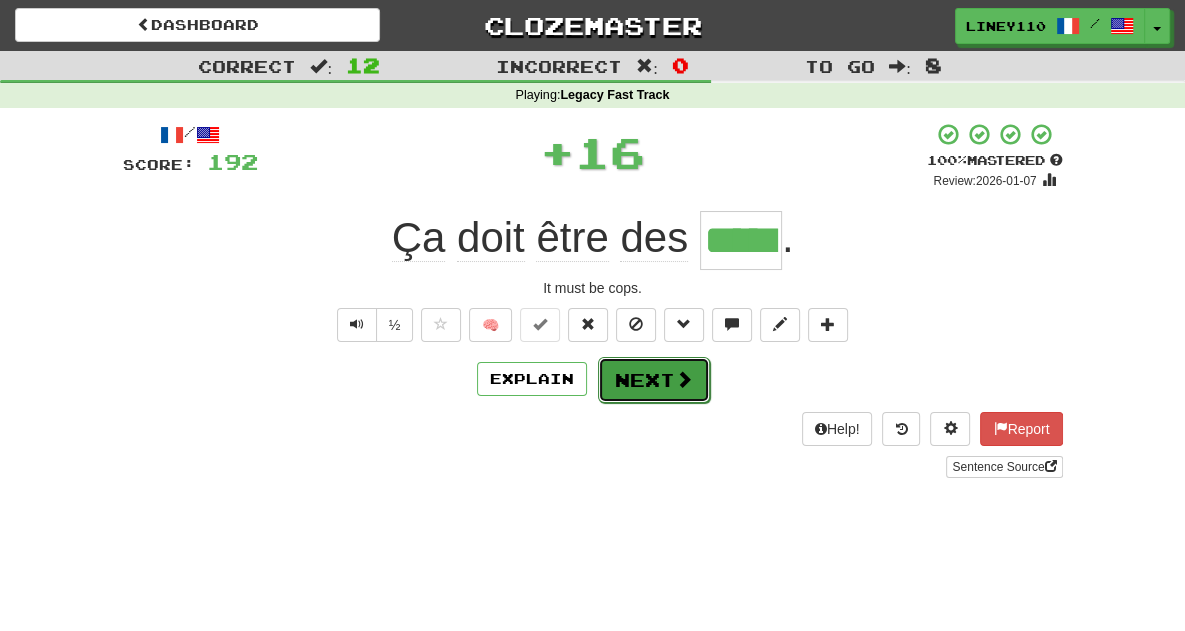 click on "Next" at bounding box center [654, 380] 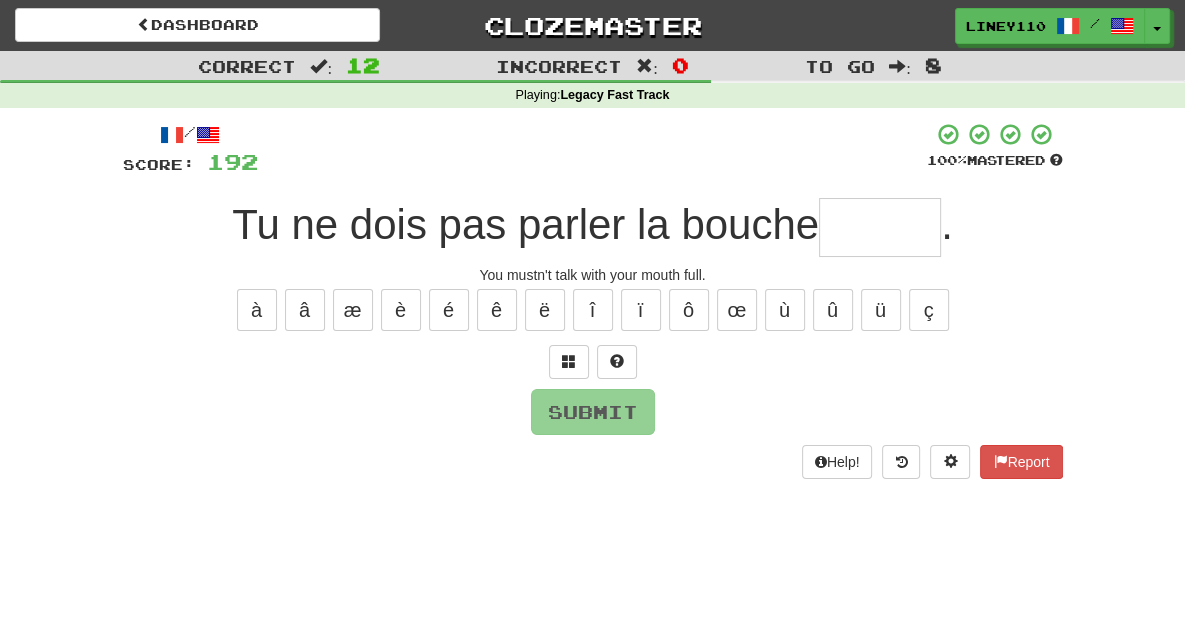 click at bounding box center (880, 227) 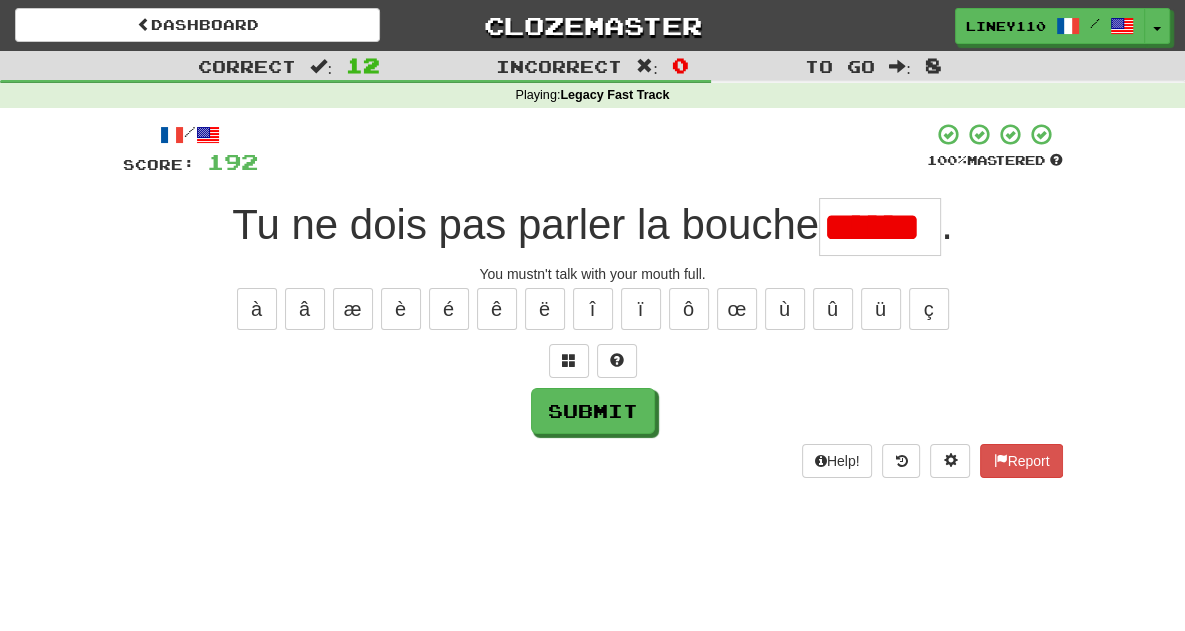 scroll, scrollTop: 0, scrollLeft: 0, axis: both 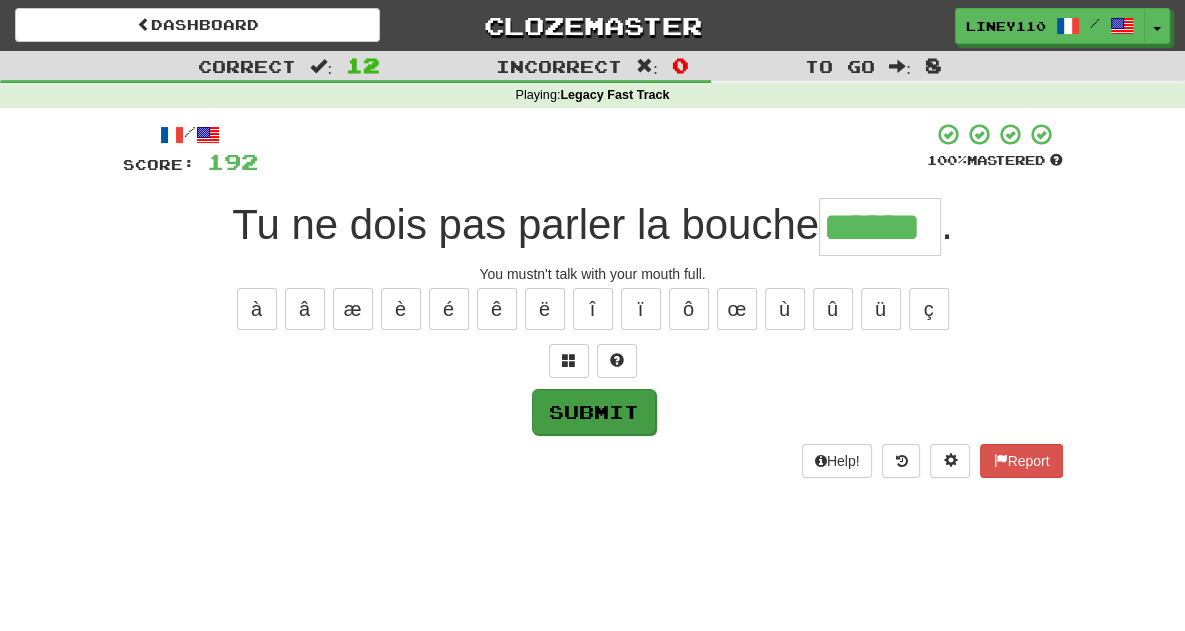 type on "******" 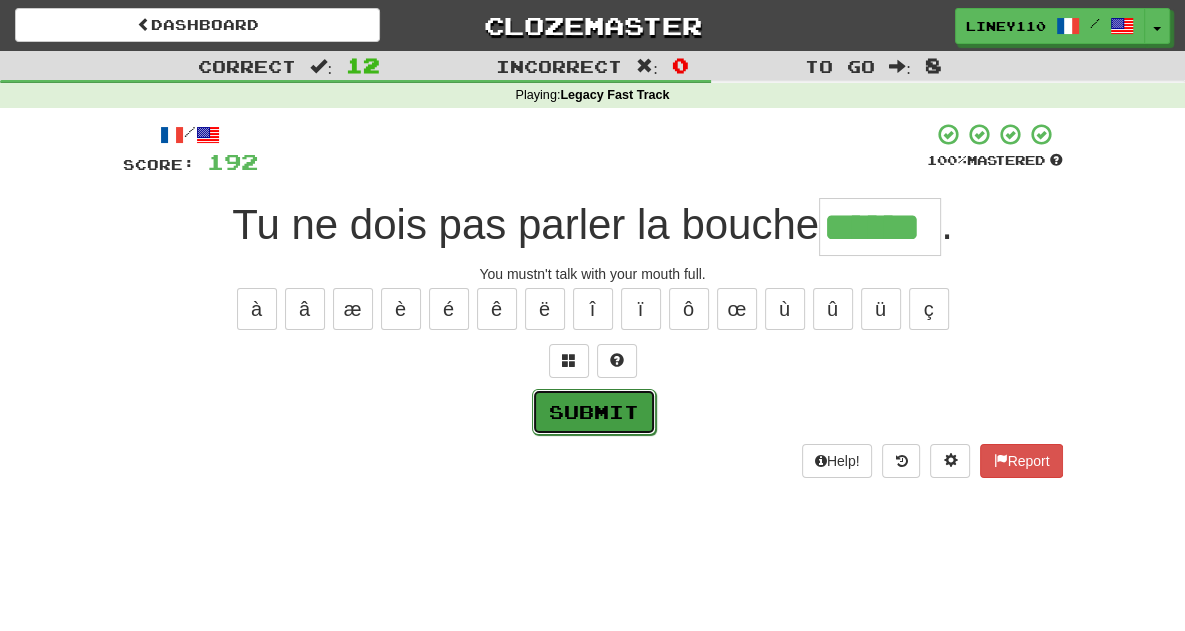 click on "Submit" at bounding box center (594, 412) 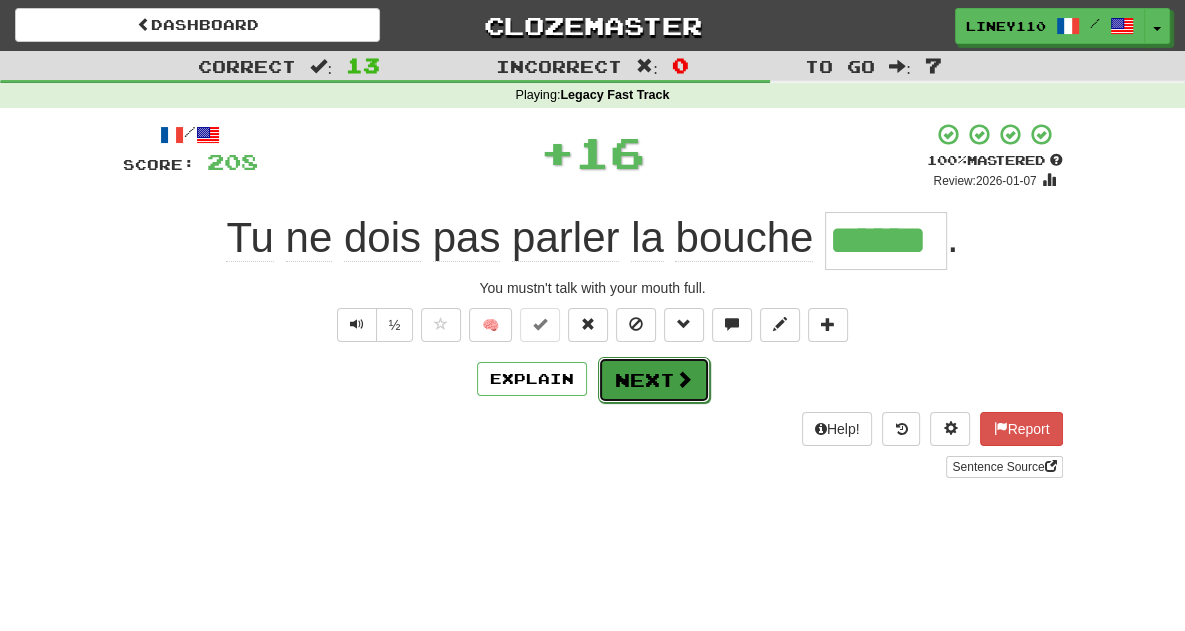 click on "Next" at bounding box center (654, 380) 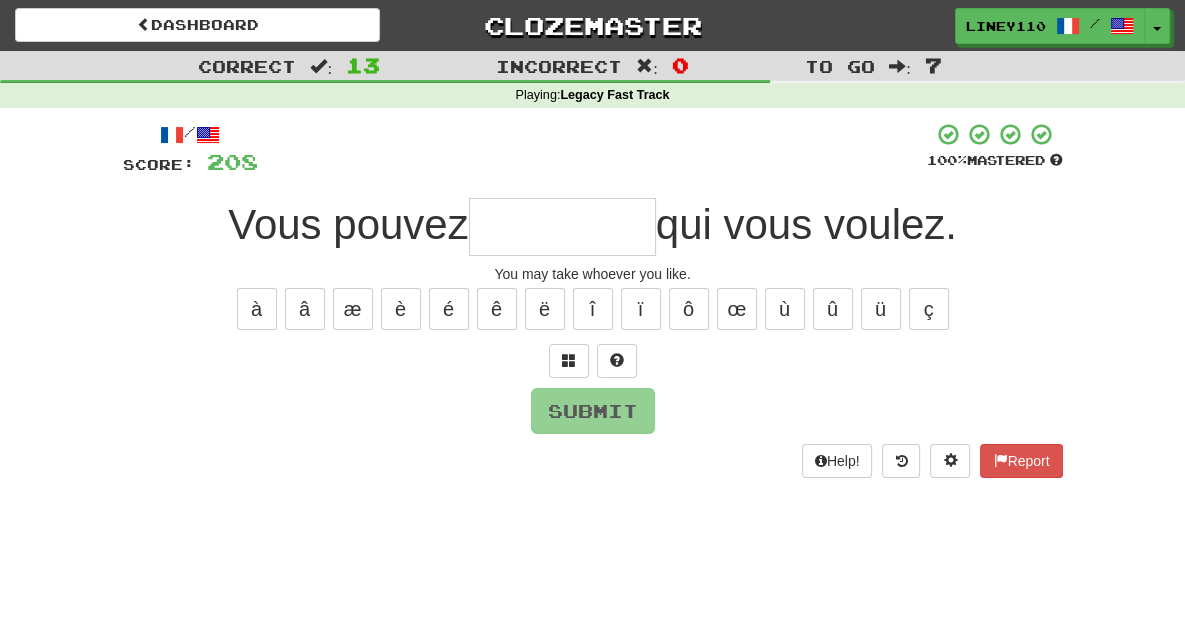 click at bounding box center [562, 227] 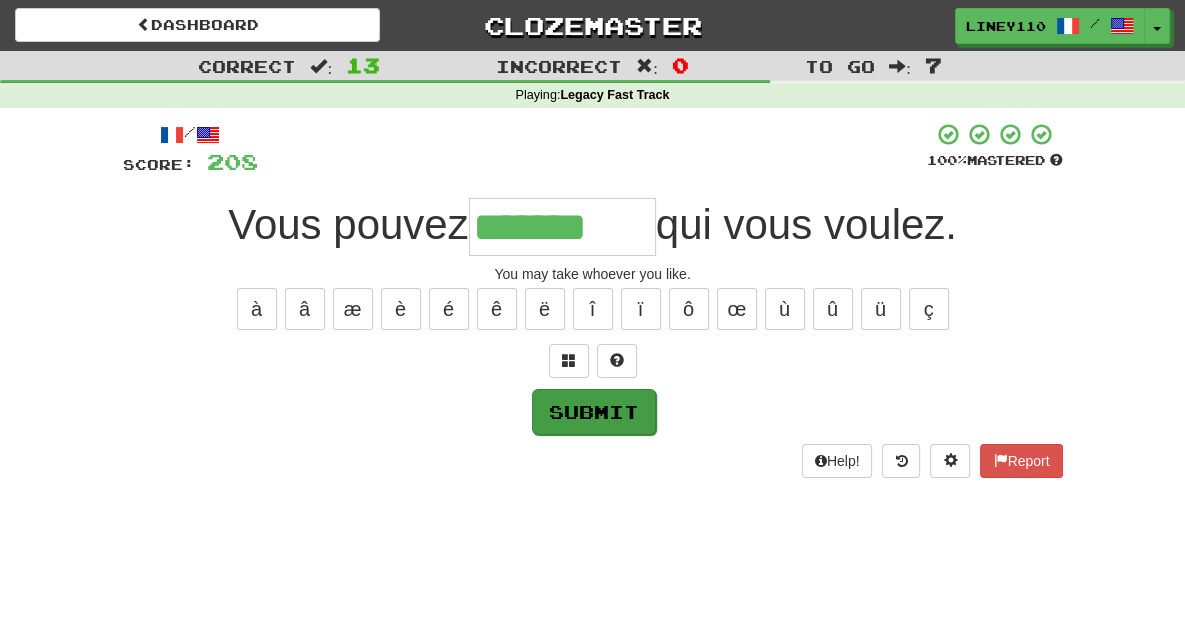 type on "*******" 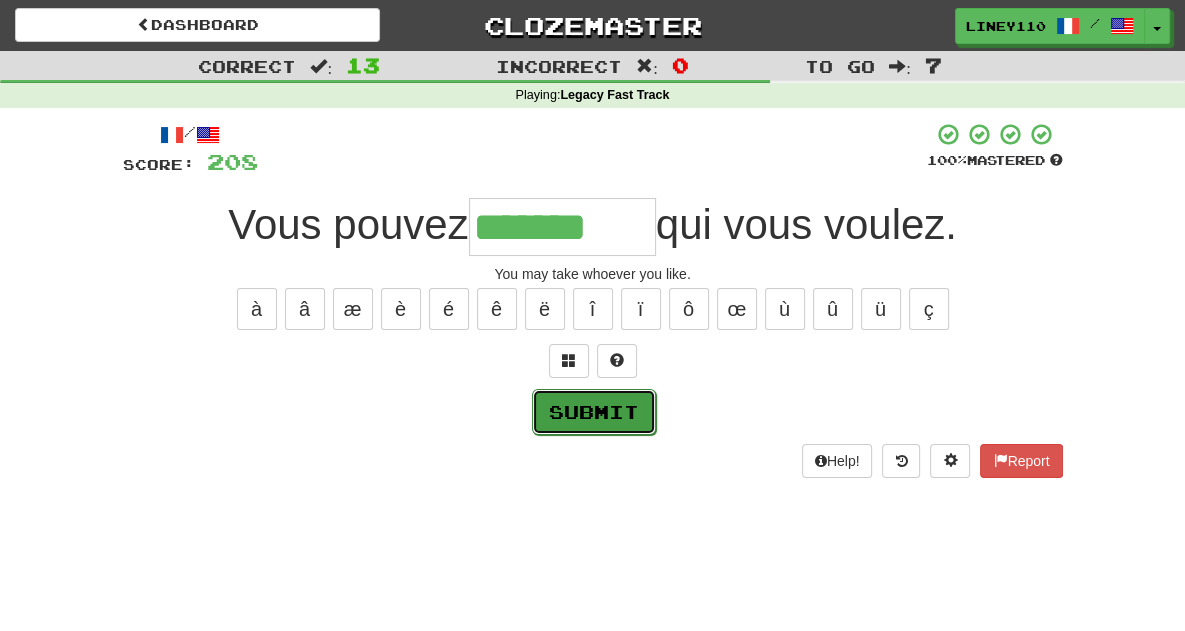 click on "Submit" at bounding box center [594, 412] 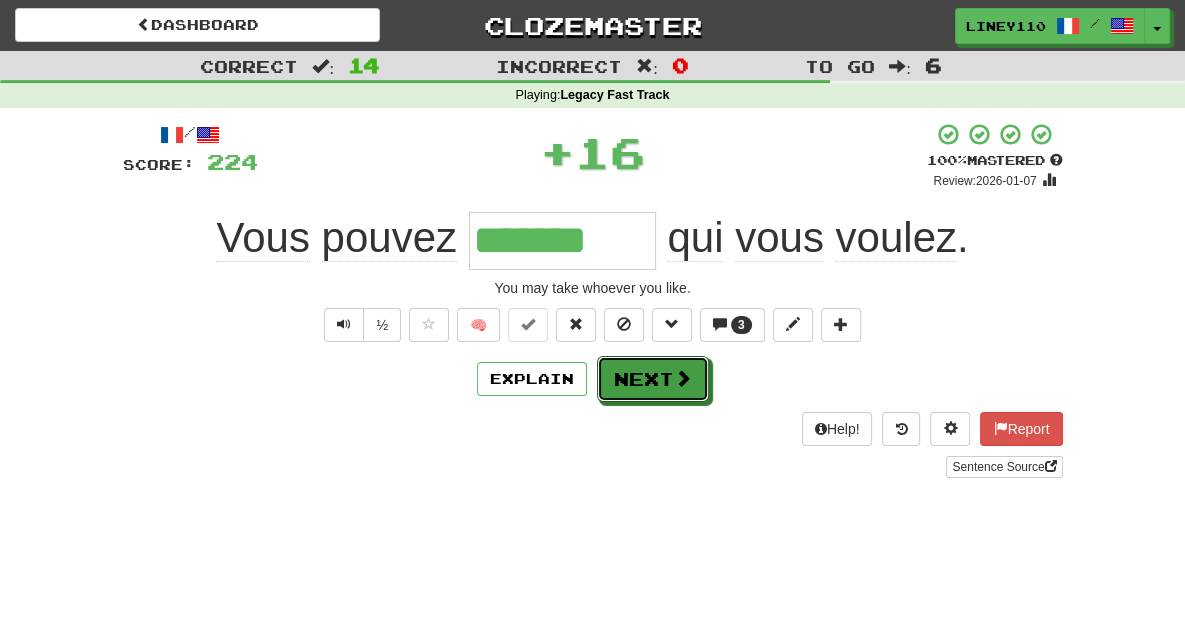 click on "Next" at bounding box center [653, 379] 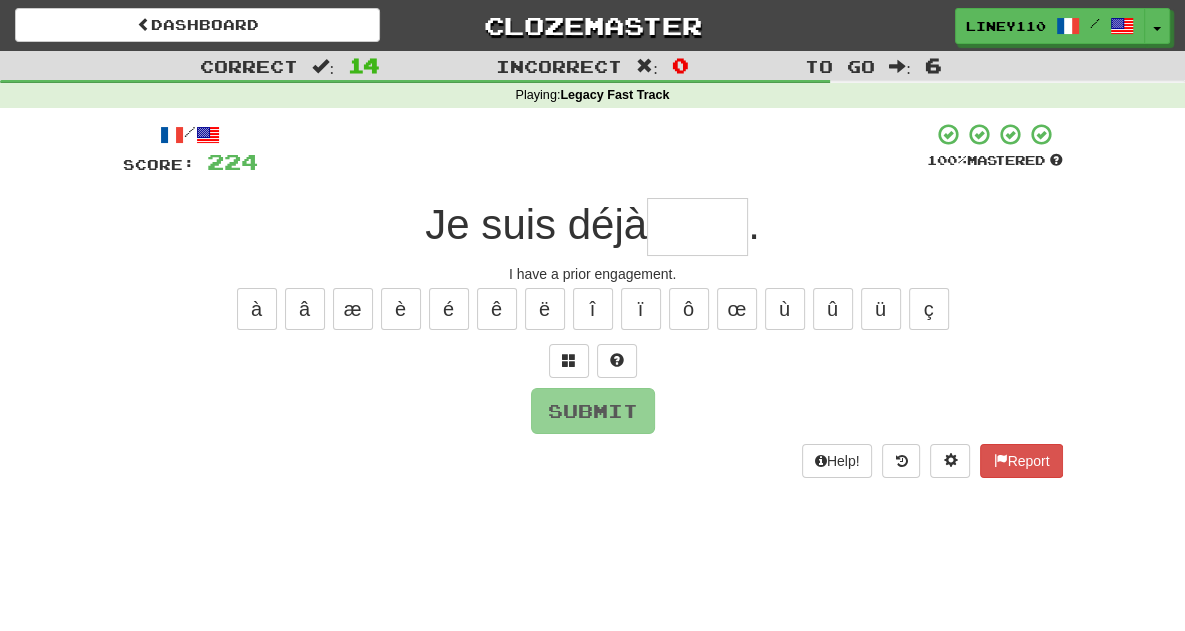 click at bounding box center (697, 227) 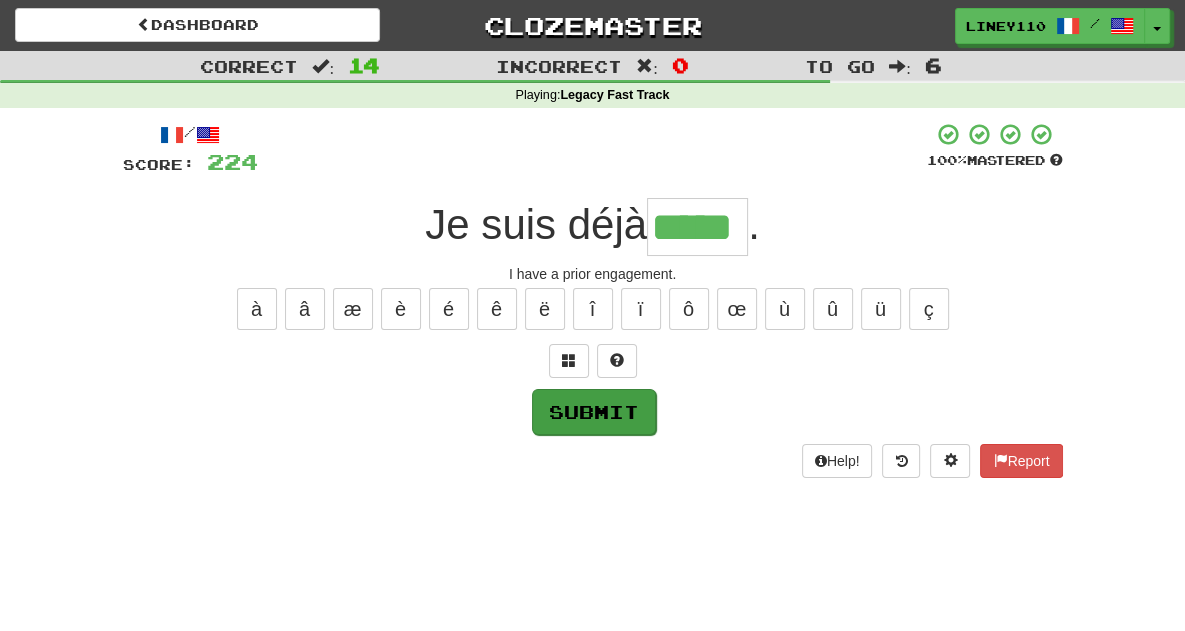 type on "*****" 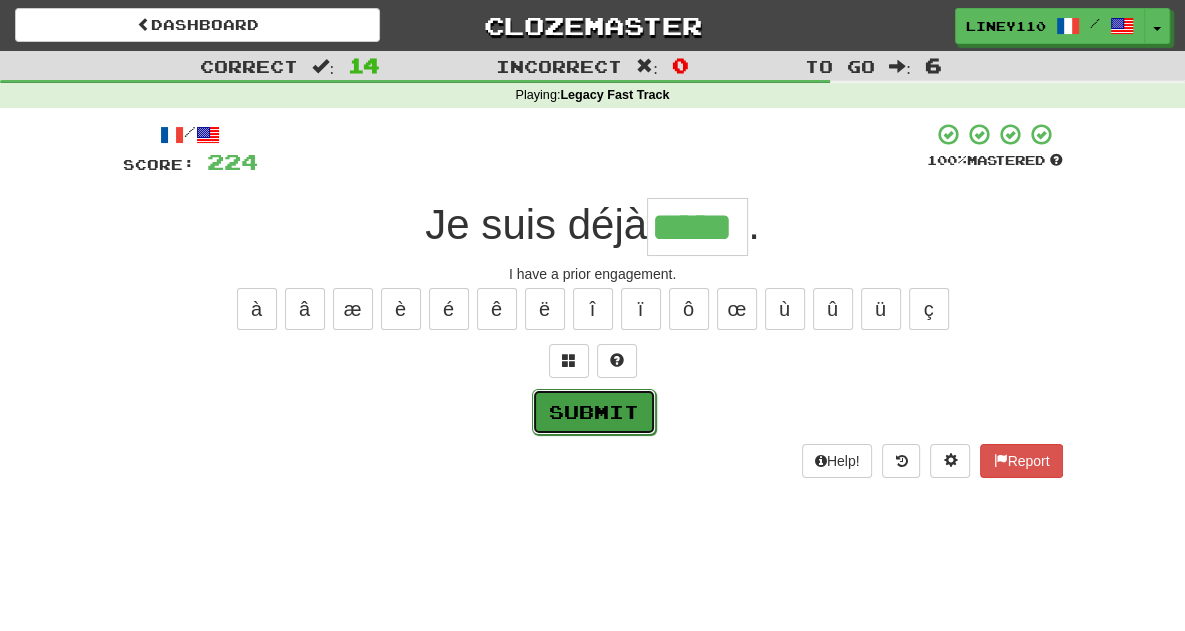 click on "Submit" at bounding box center [594, 412] 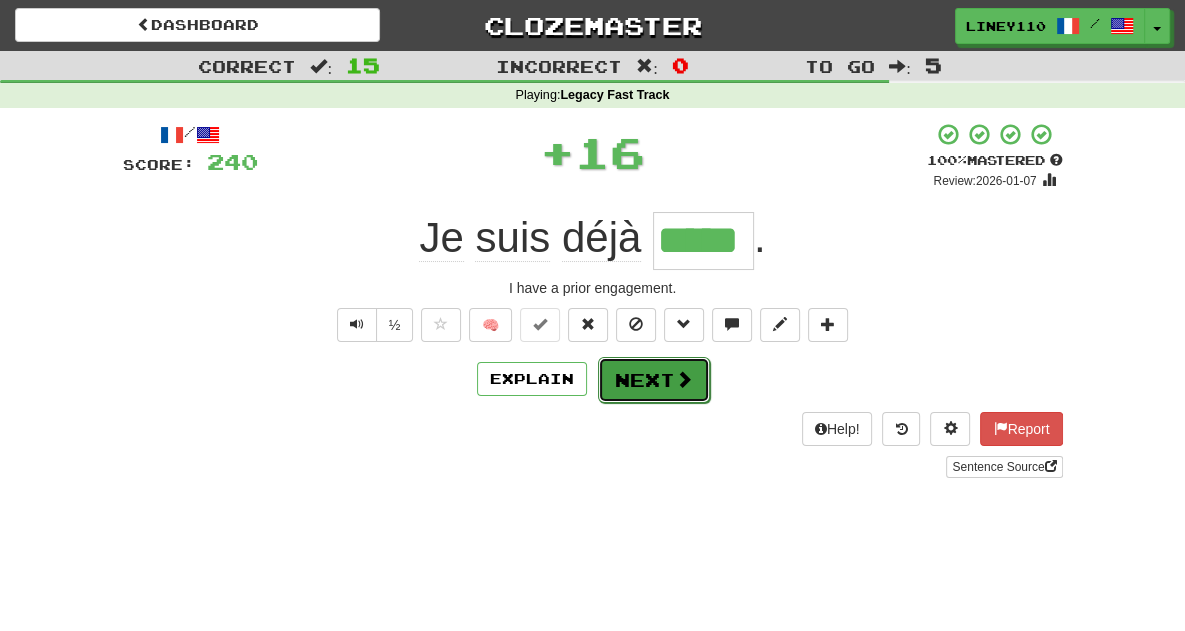 click on "Next" at bounding box center (654, 380) 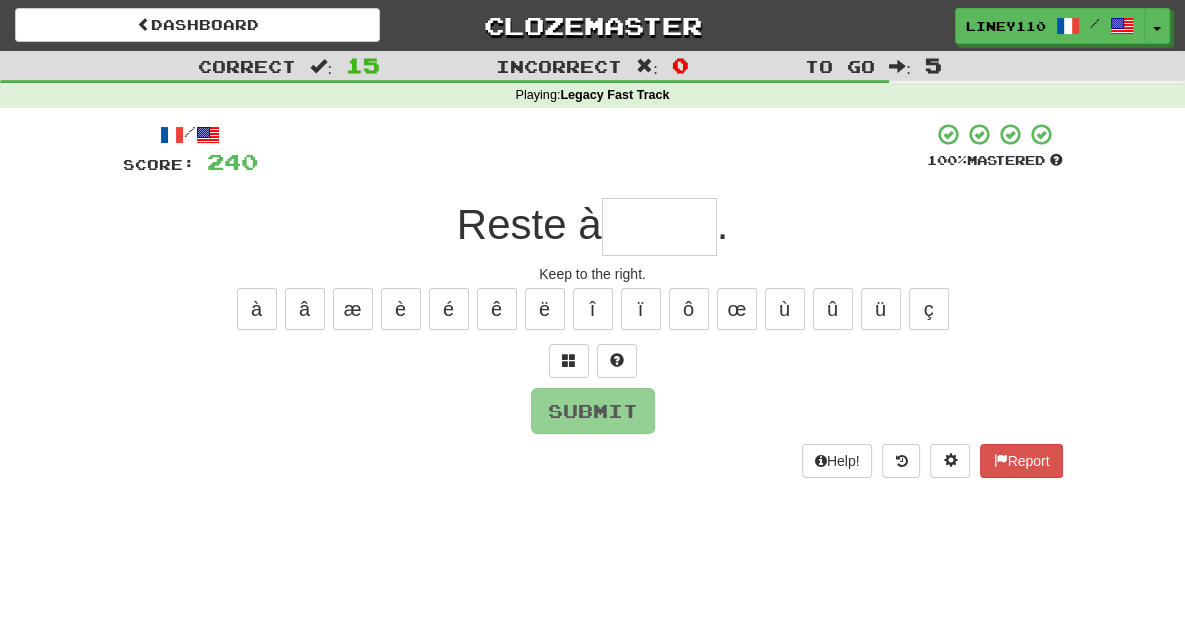 click at bounding box center [659, 227] 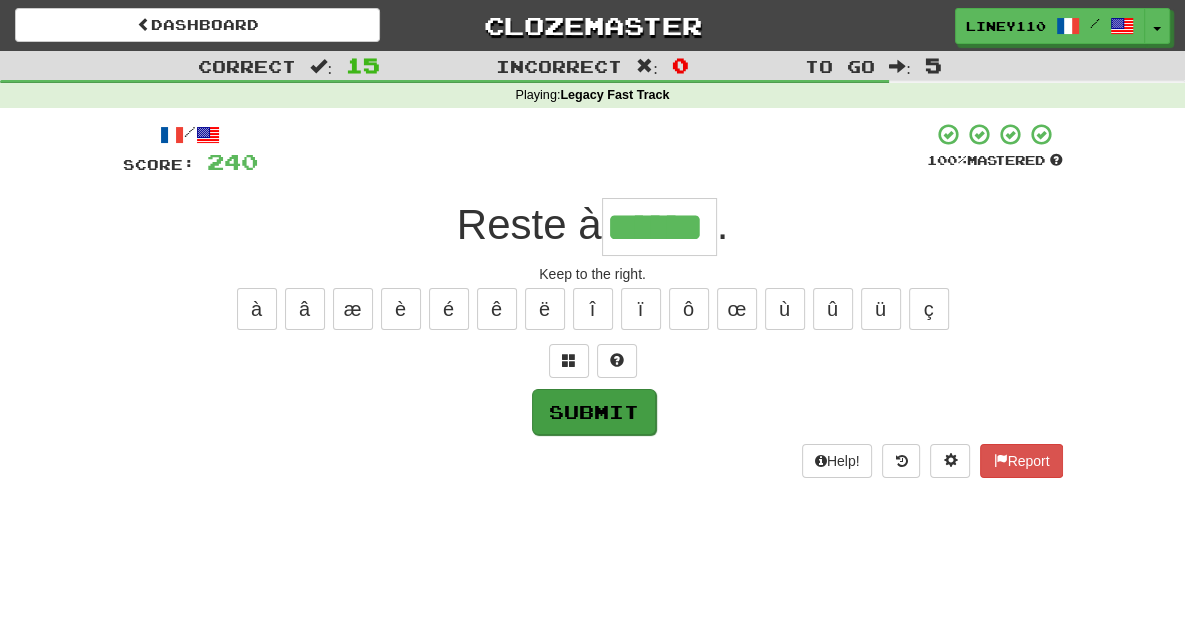 type on "******" 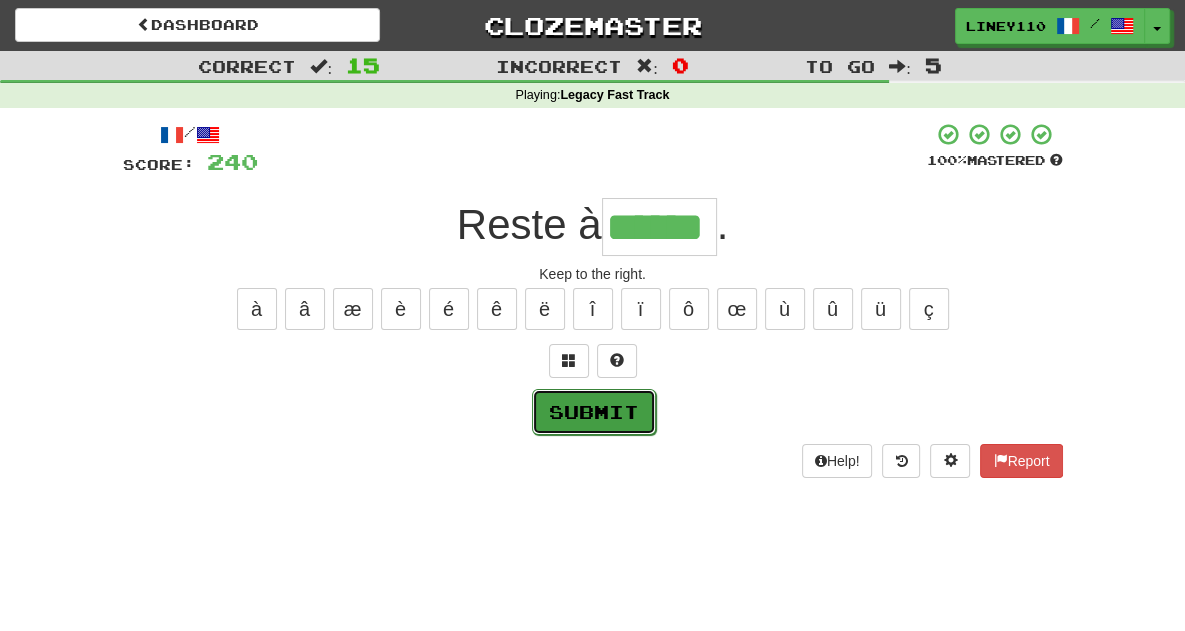 click on "Submit" at bounding box center (594, 412) 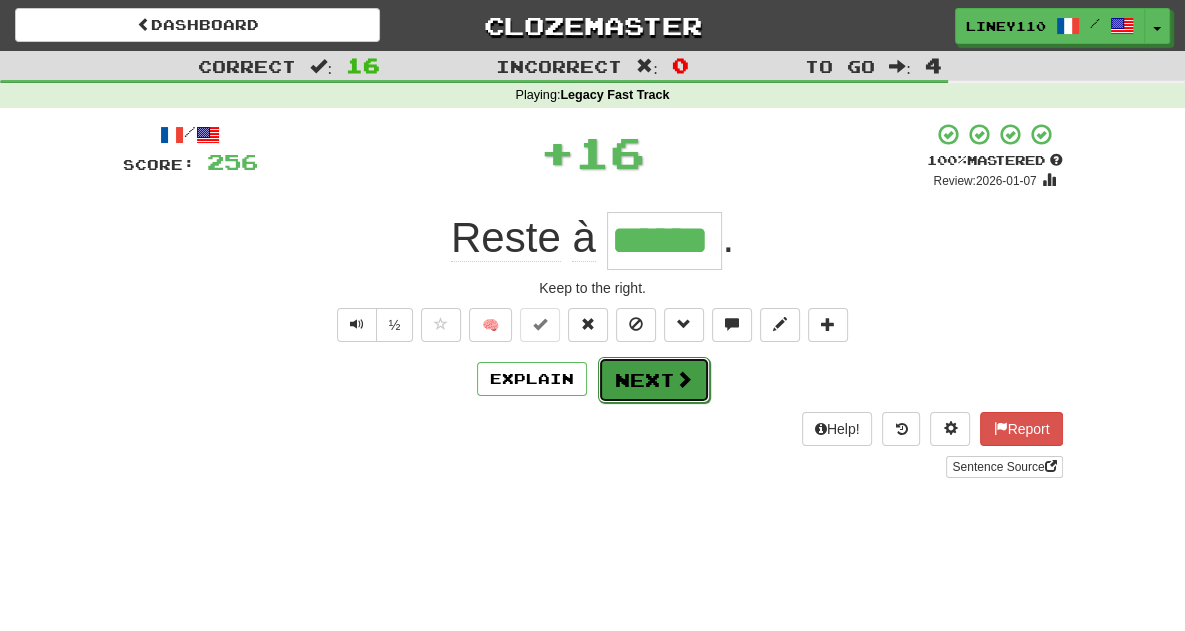 click on "Next" at bounding box center (654, 380) 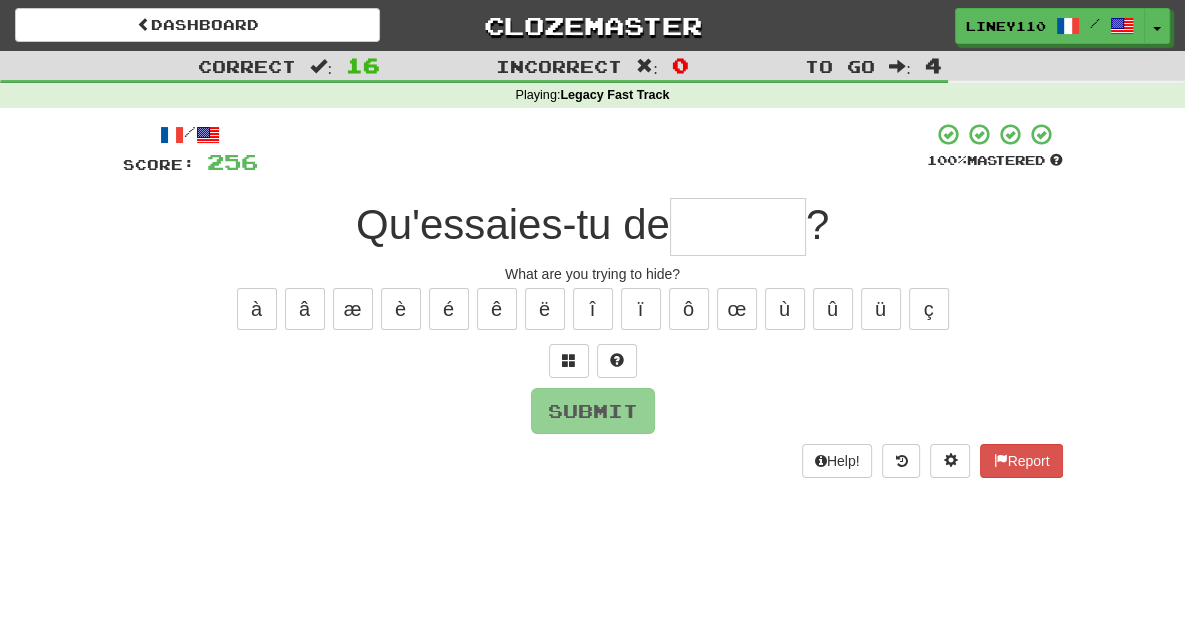 click at bounding box center [738, 227] 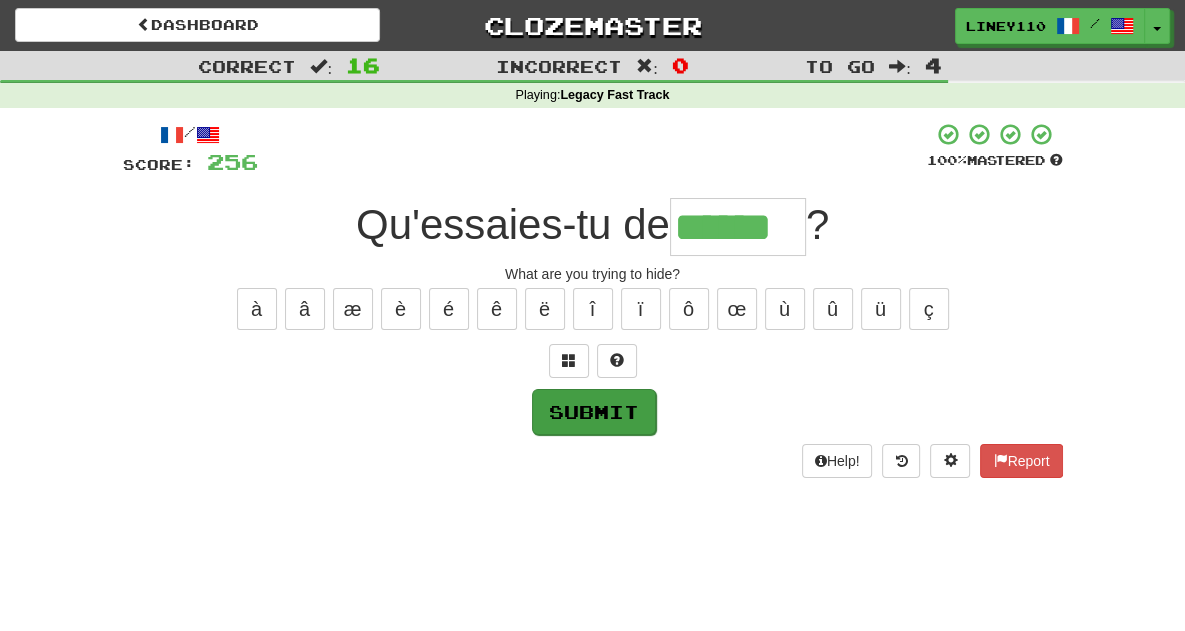 type on "******" 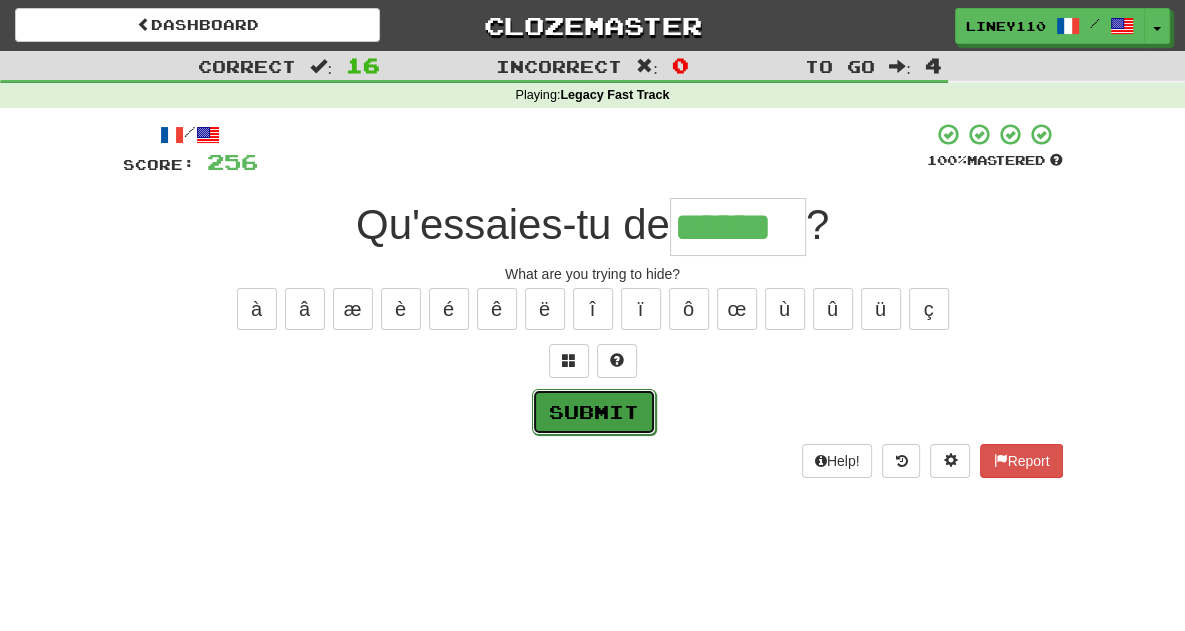 click on "Submit" at bounding box center [594, 412] 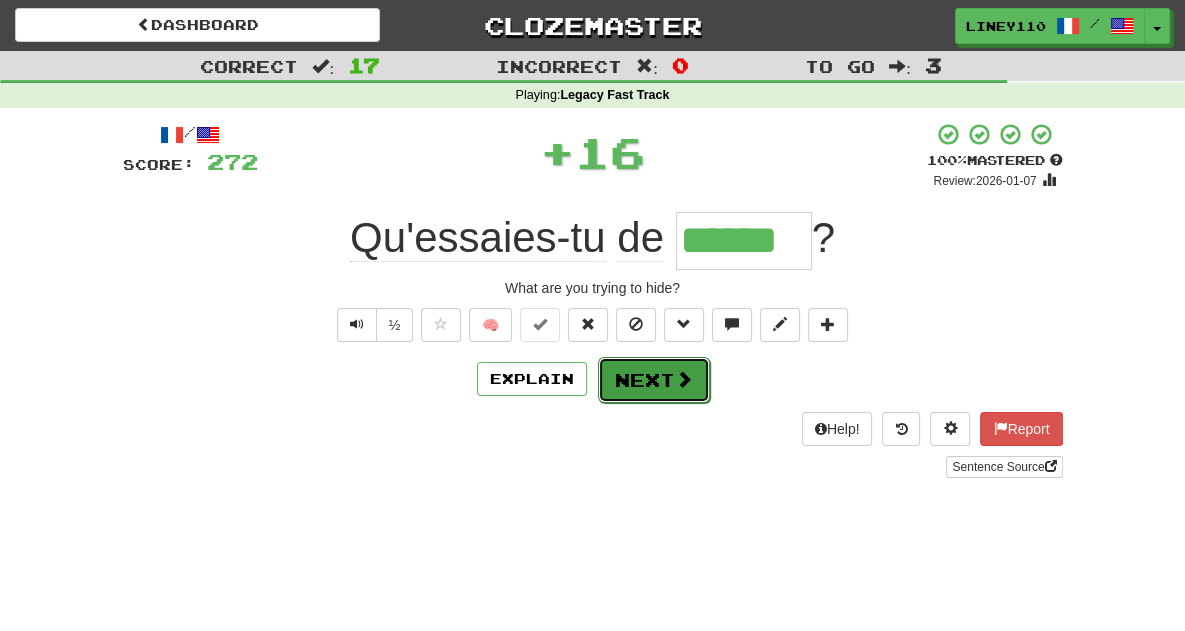 click on "Next" at bounding box center (654, 380) 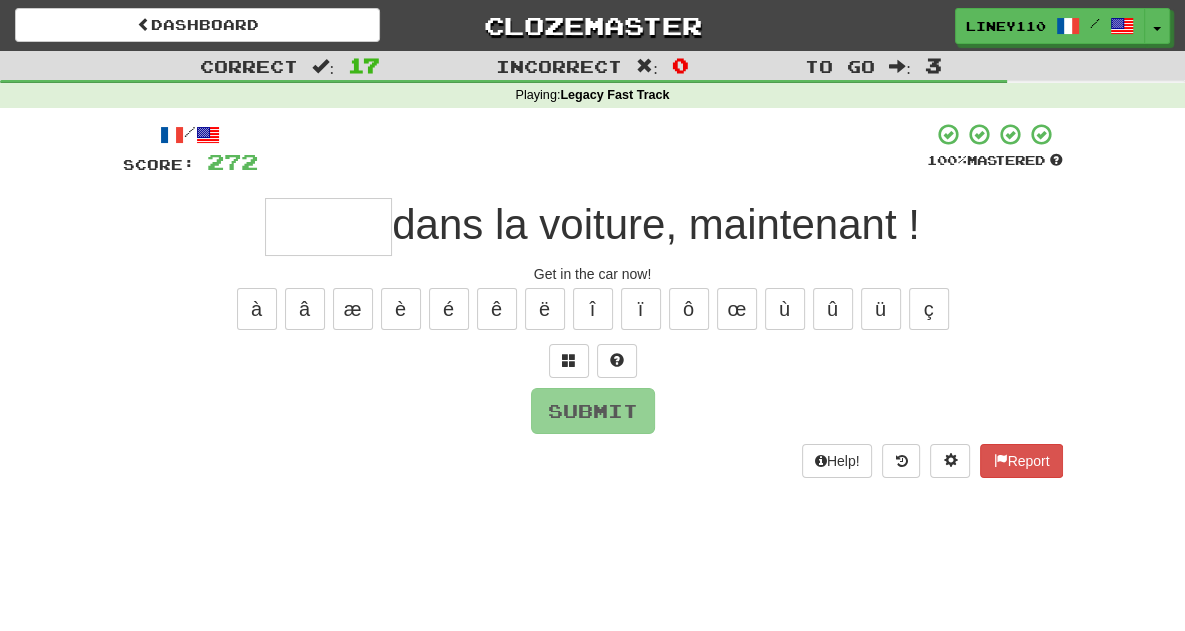 click on "/  Score:   272 100 %  Mastered  dans la voiture, maintenant ! Get in the car now! à â æ è é ê ë î ï ô œ ù û ü ç Submit  Help!  Report" at bounding box center (593, 300) 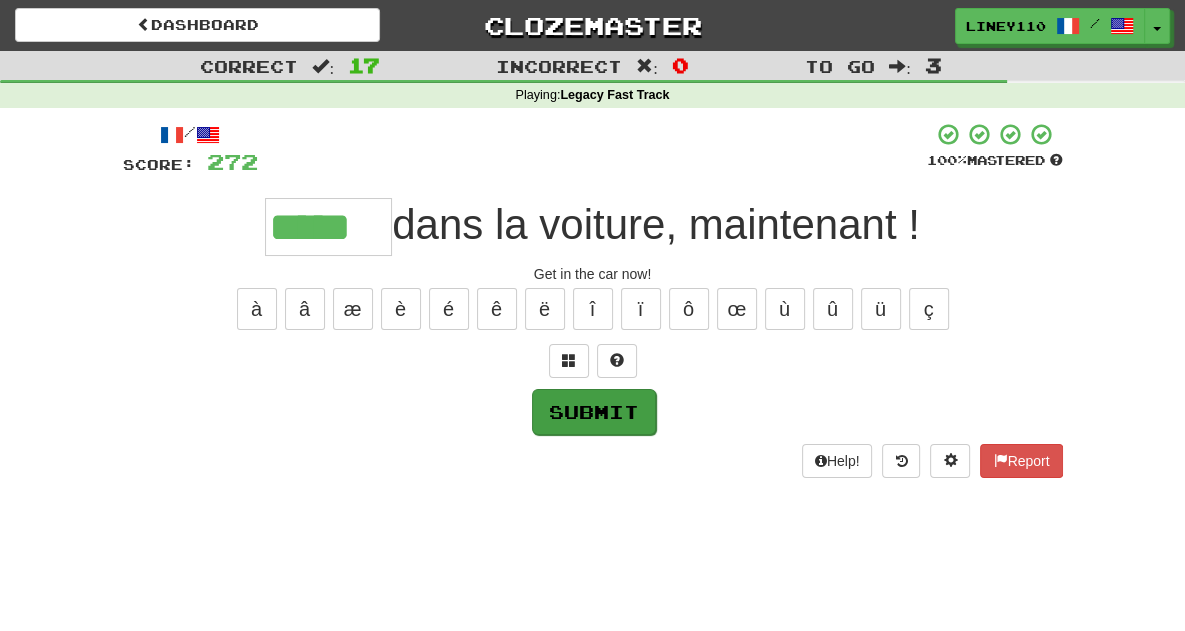 type on "*****" 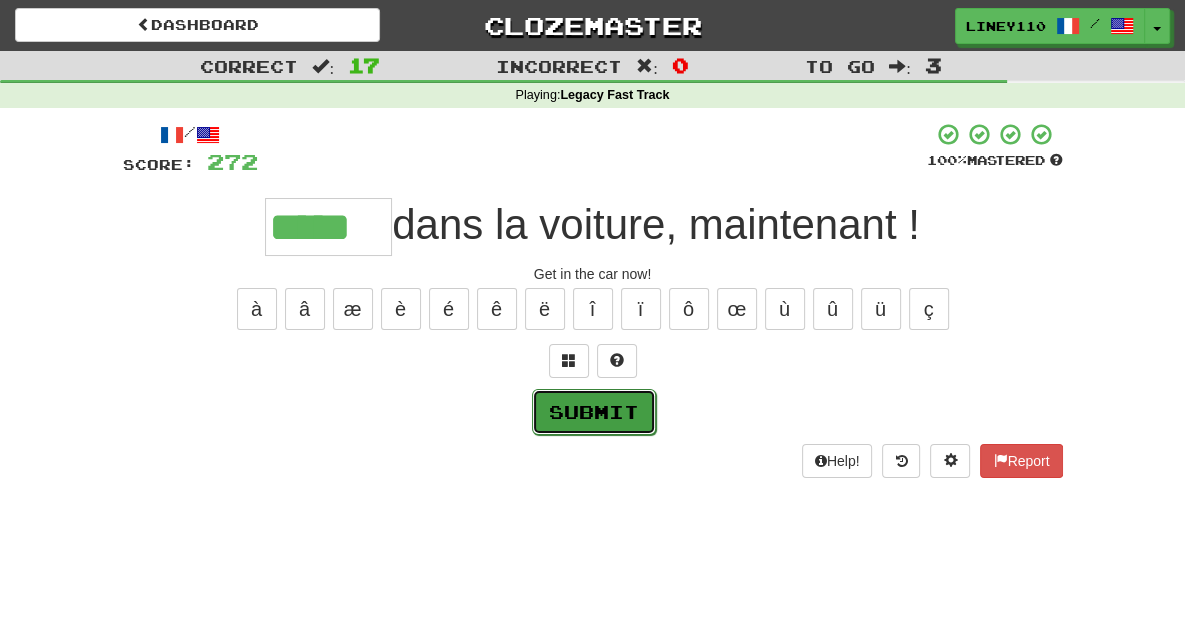 click on "Submit" at bounding box center (594, 412) 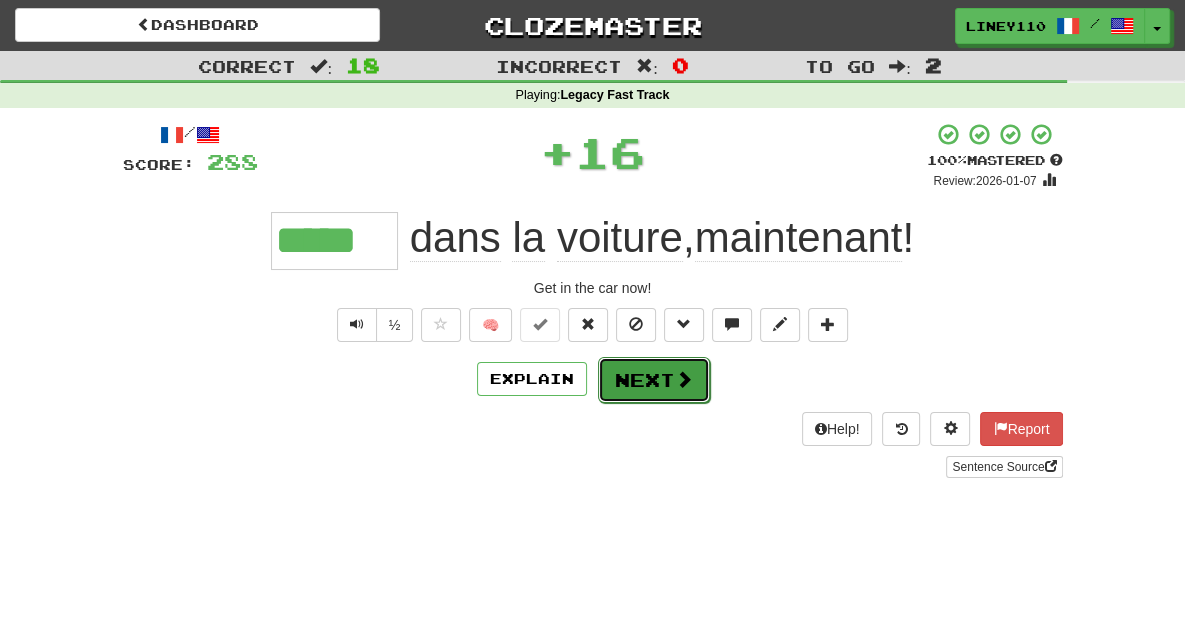 click at bounding box center [684, 379] 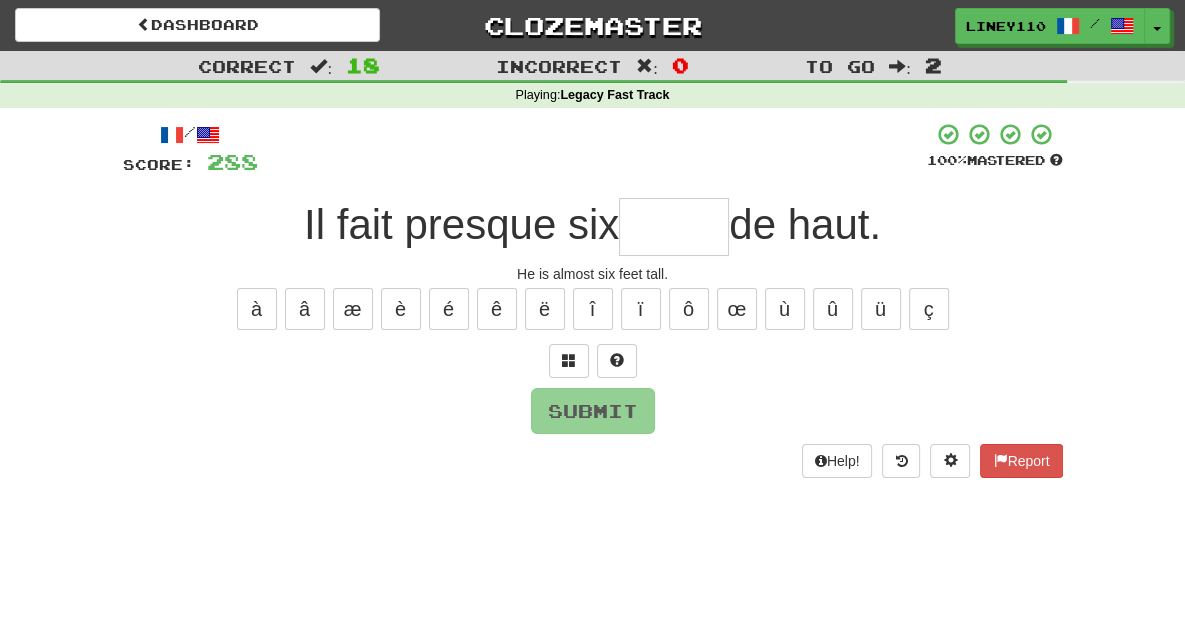 click at bounding box center (674, 227) 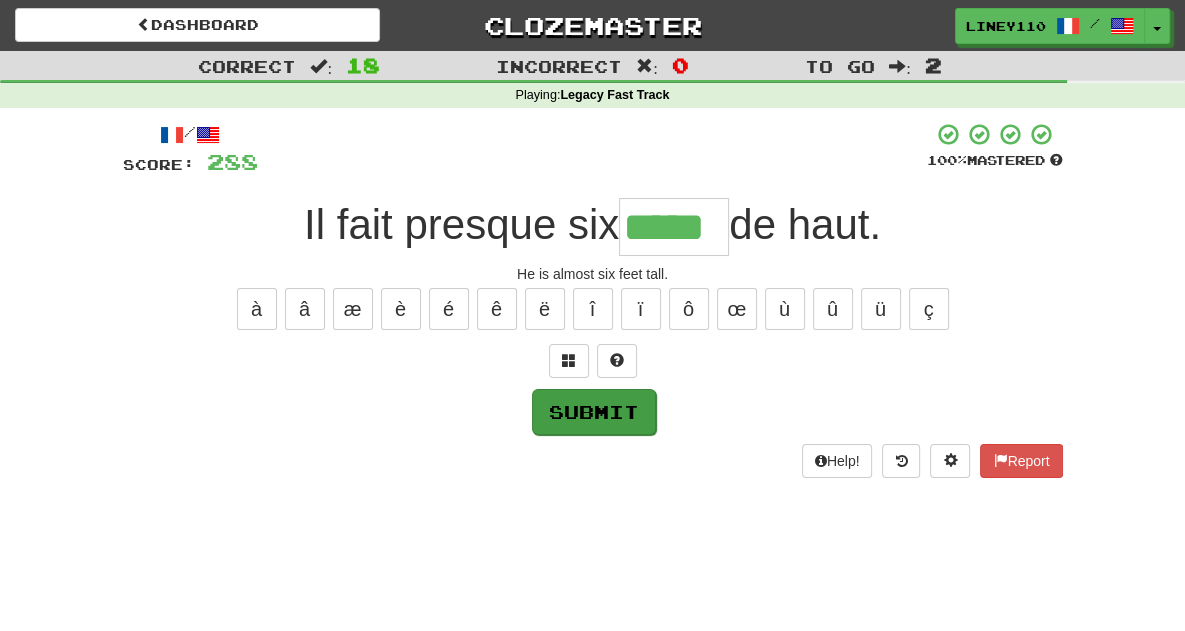 type on "*****" 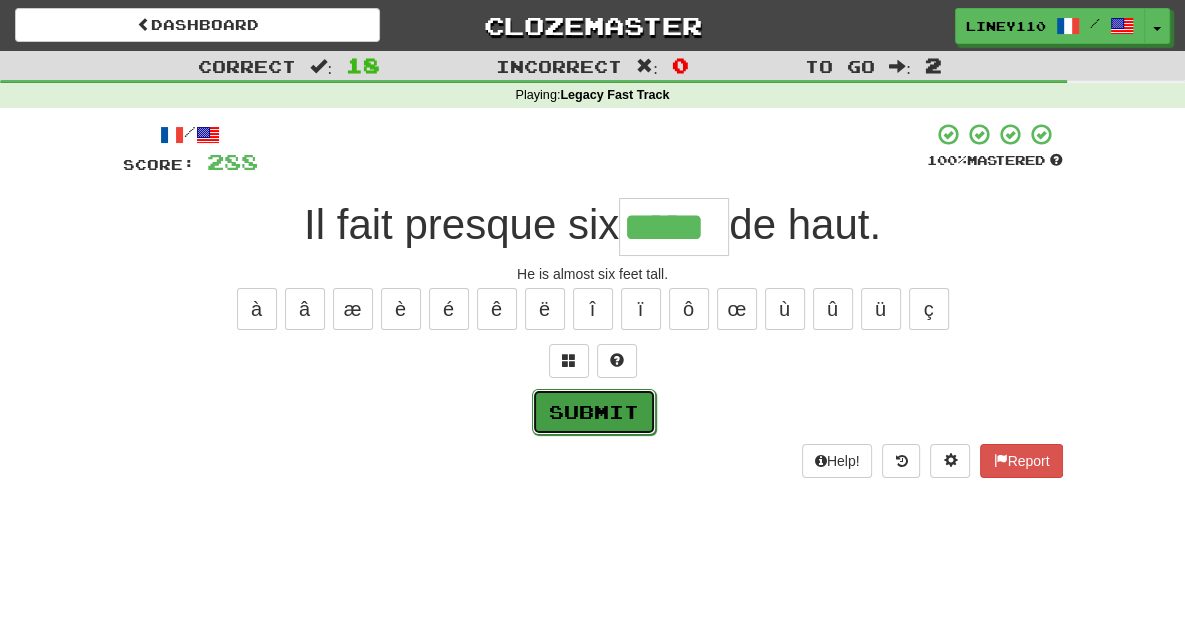 click on "Submit" at bounding box center (594, 412) 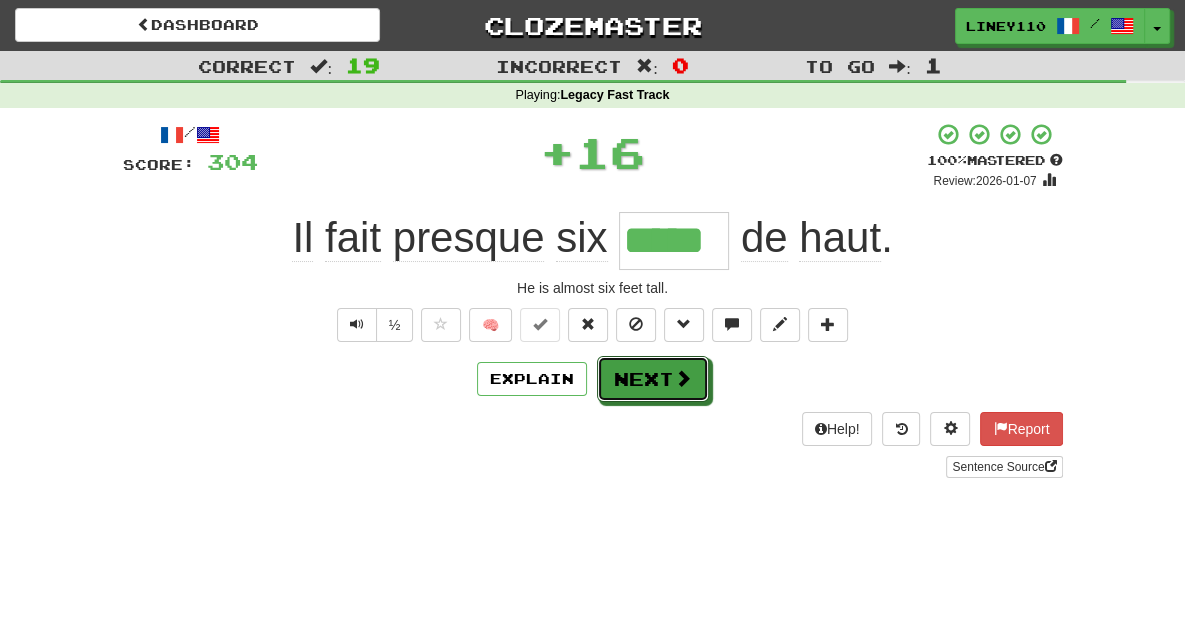 click on "Next" at bounding box center [653, 379] 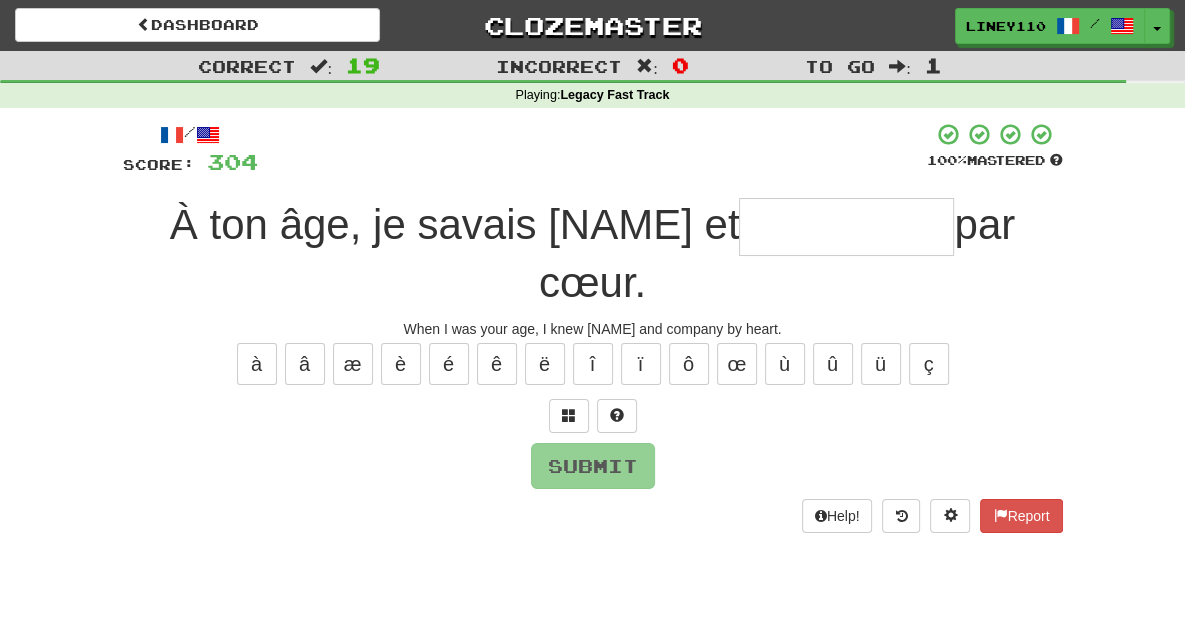 click at bounding box center (846, 227) 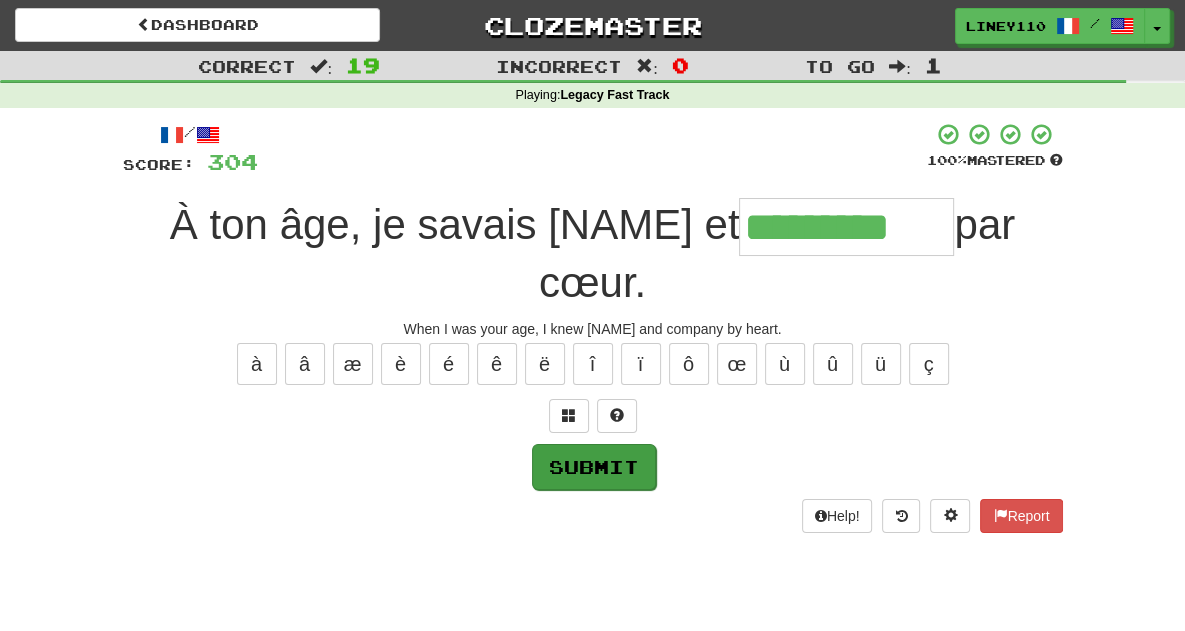type on "*********" 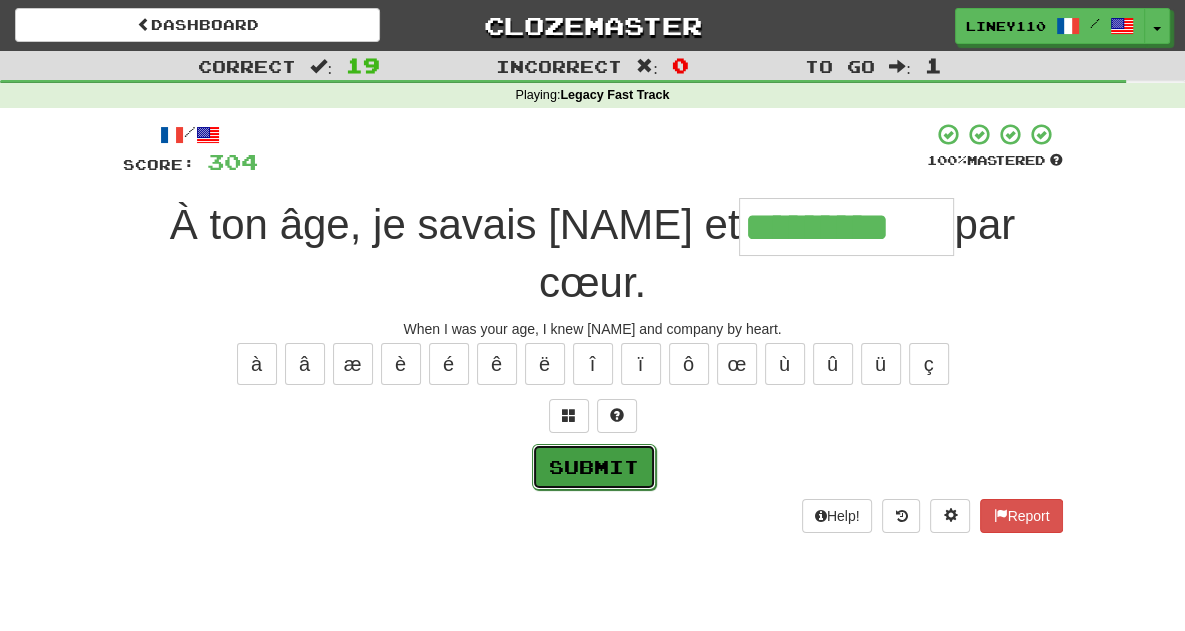 click on "Submit" at bounding box center (594, 467) 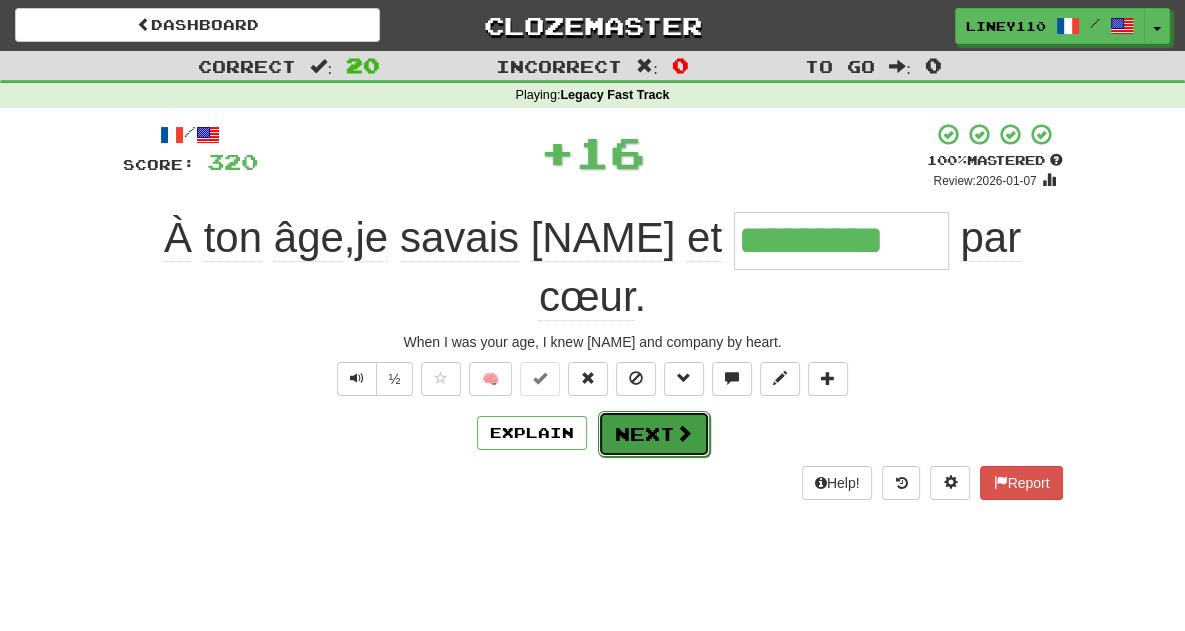 click at bounding box center (684, 433) 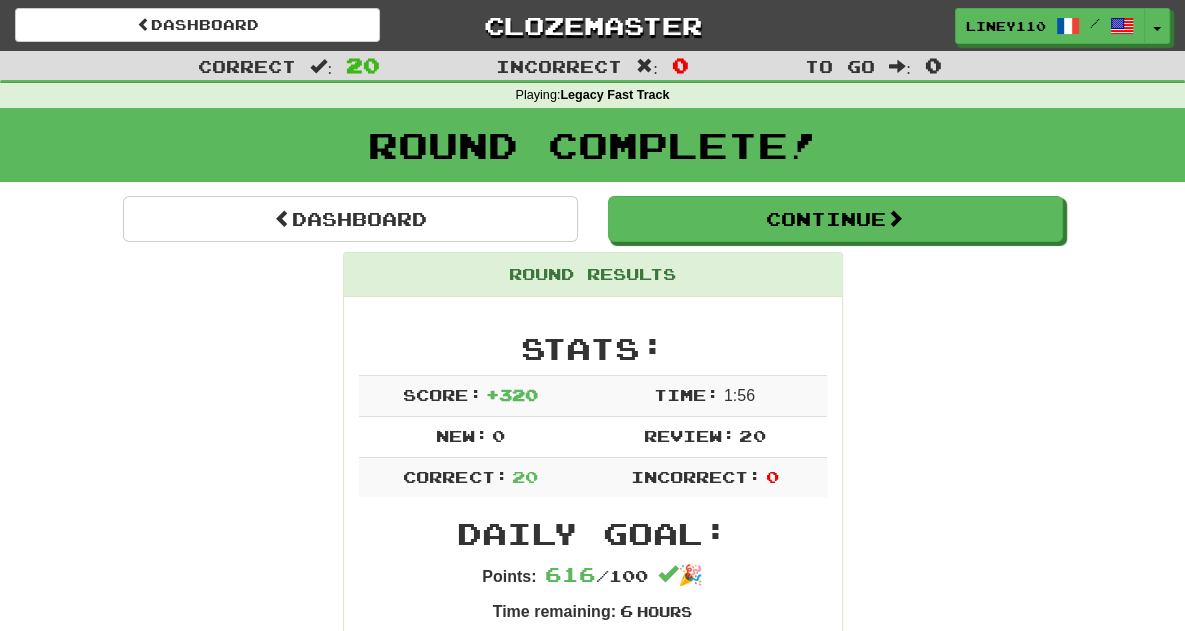 click on "Stats: Score:   + 320 Time:   1 : 56 New:   0 Review:   20 Correct:   20 Incorrect:   0 Daily Goal: Points:   616  /  100  🎉 Time remaining: 6   Hours Progress: Legacy Fast Track Playing:  18,601  /  18,601 100% Mastered:  18,601  /  18,601 100% Ready for Review:  0  /  Level:  279 33,451  points to level  280  - keep going! Ranked:  21 st  this week ( 20  points to  20 th ) Sentences:  Report Je suis  capable  de parler. I’m able to speak.  Report Vous nous avez  menti  ! You lied to us! 1  Report Non, je ne suis pas [NAME], je suis  différent . No, I’m not [NAME], I’m different.  Report Je ne veux pas de ton  or . I don't want your gold.  Report Je ne regarde pas la  télé . I don't watch TV.  Report Nous sommes  prêts . We're ready.  Report Nous allons au bord de la  mer  en été. We go to the seaside in the summer.  Report Elles  viennent  nous chercher. They're coming to get us.  Report Elles ont appelé à mettre fin au  combat . They called for an end to the fighting.  Report situation . . ." at bounding box center (593, 1715) 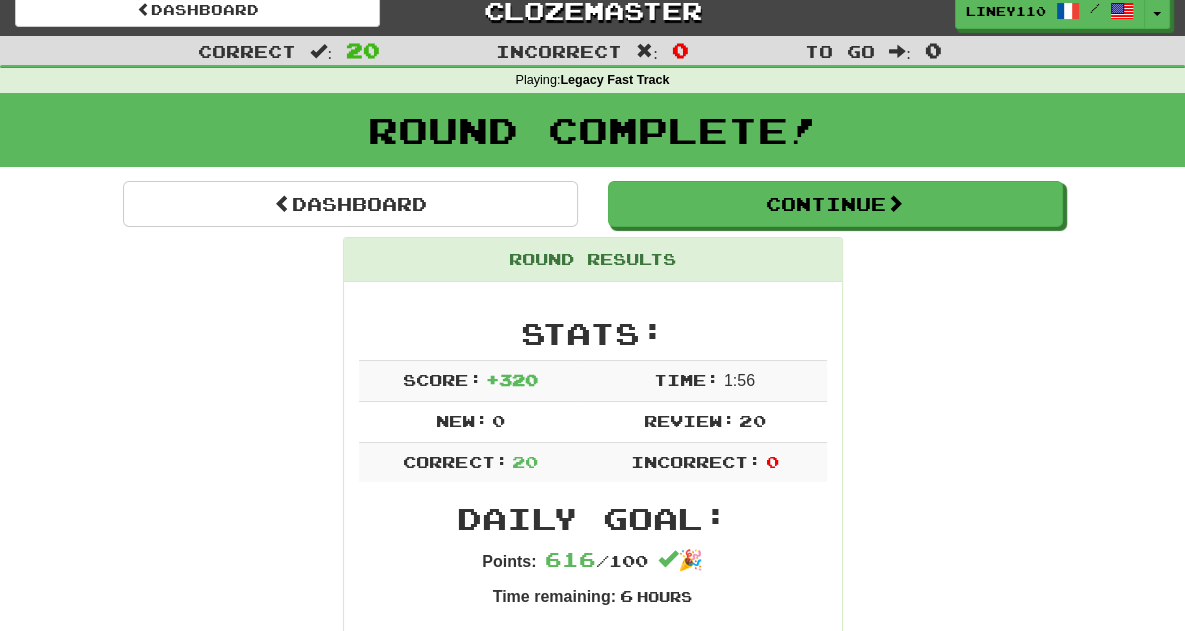 scroll, scrollTop: 14, scrollLeft: 0, axis: vertical 